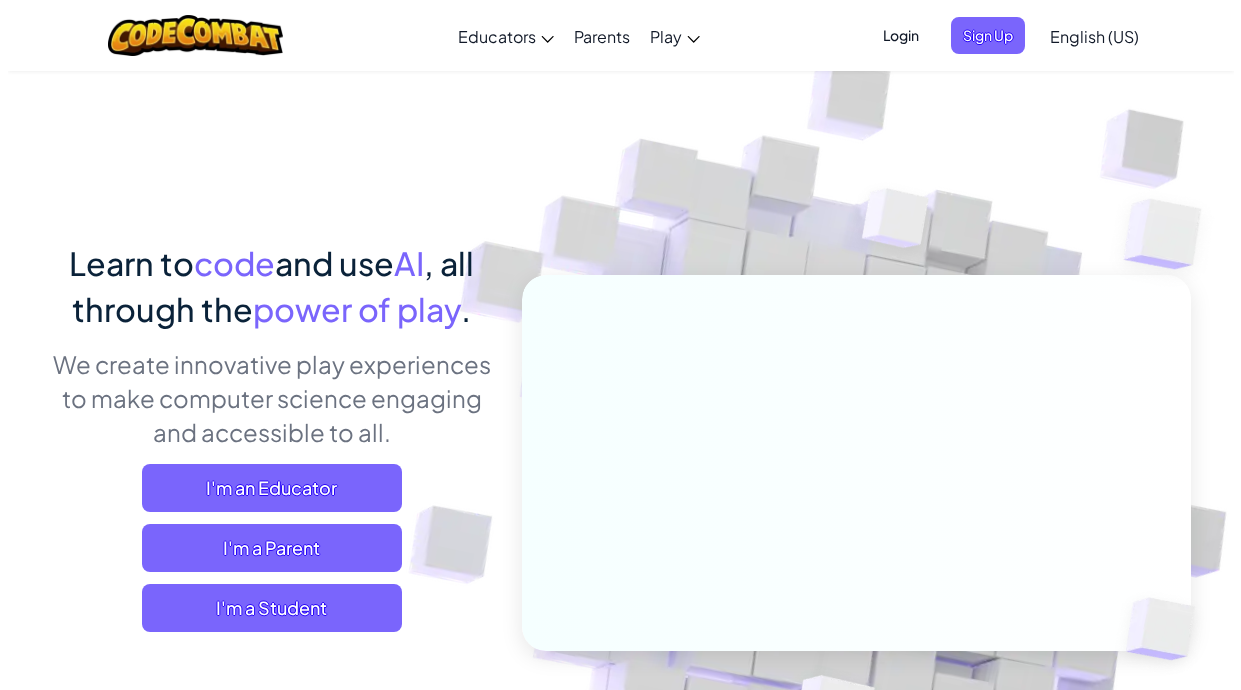 scroll, scrollTop: 0, scrollLeft: 0, axis: both 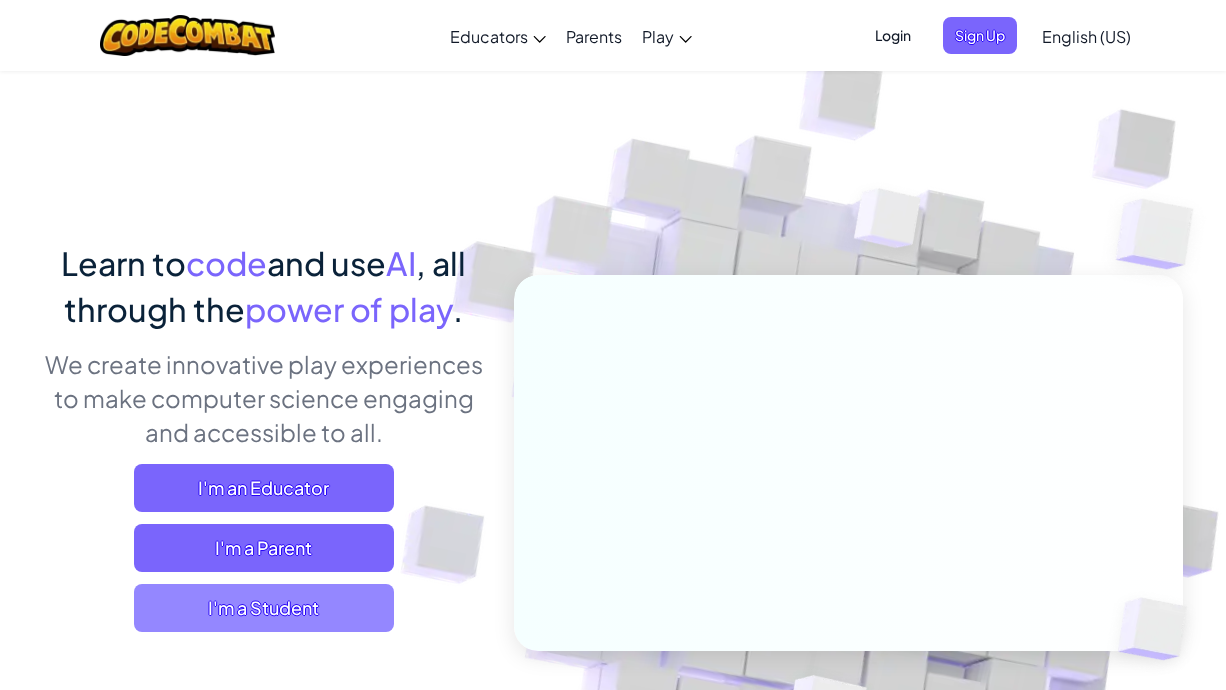 click on "I'm a Student" at bounding box center [264, 608] 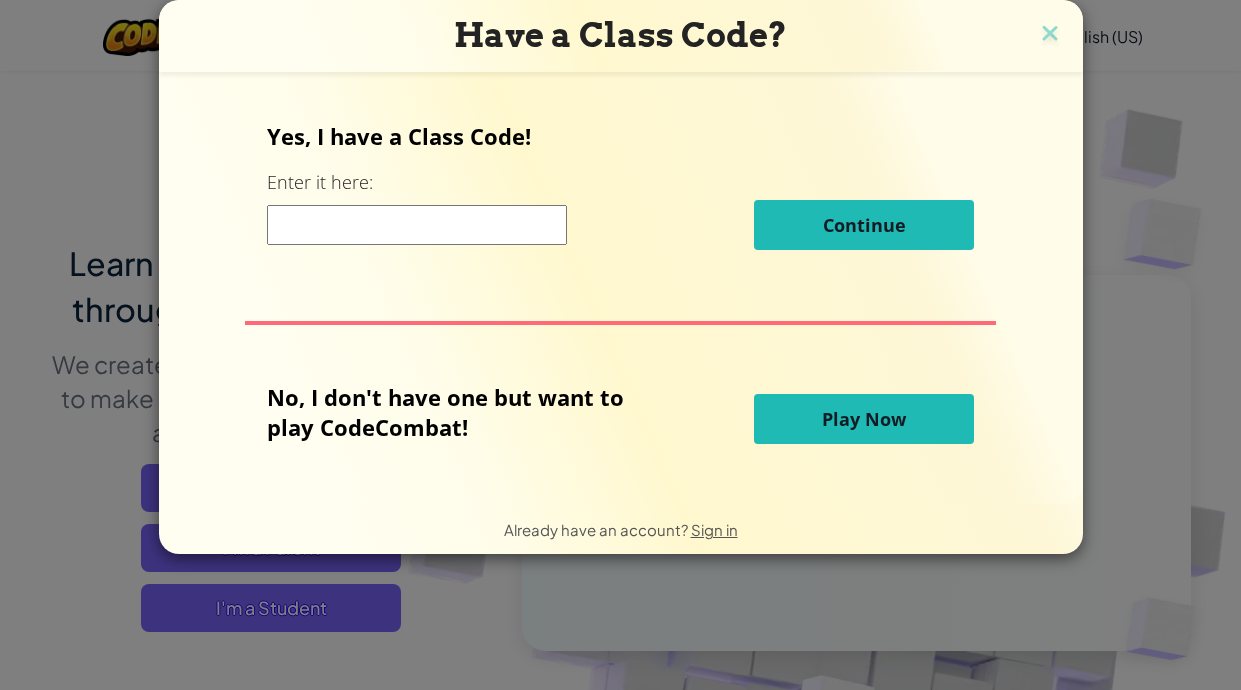 click on "Play Now" at bounding box center (864, 419) 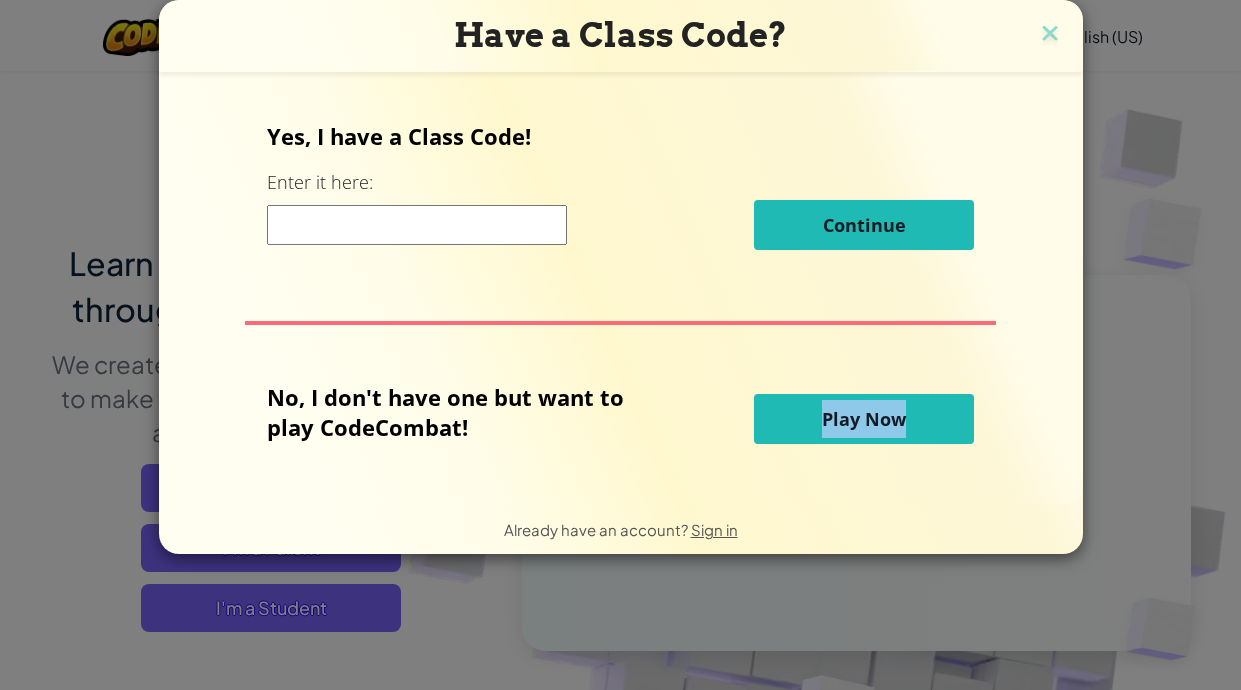 drag, startPoint x: 907, startPoint y: 387, endPoint x: 901, endPoint y: 405, distance: 18.973665 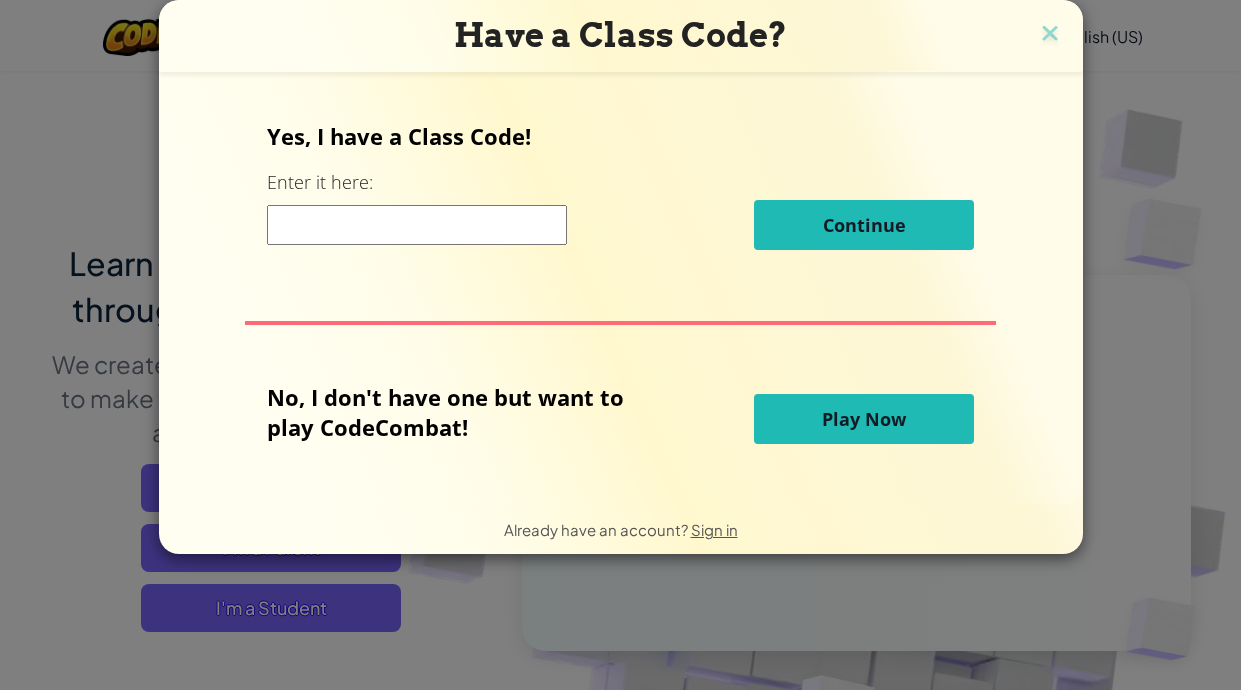 drag, startPoint x: 901, startPoint y: 405, endPoint x: 866, endPoint y: 460, distance: 65.192024 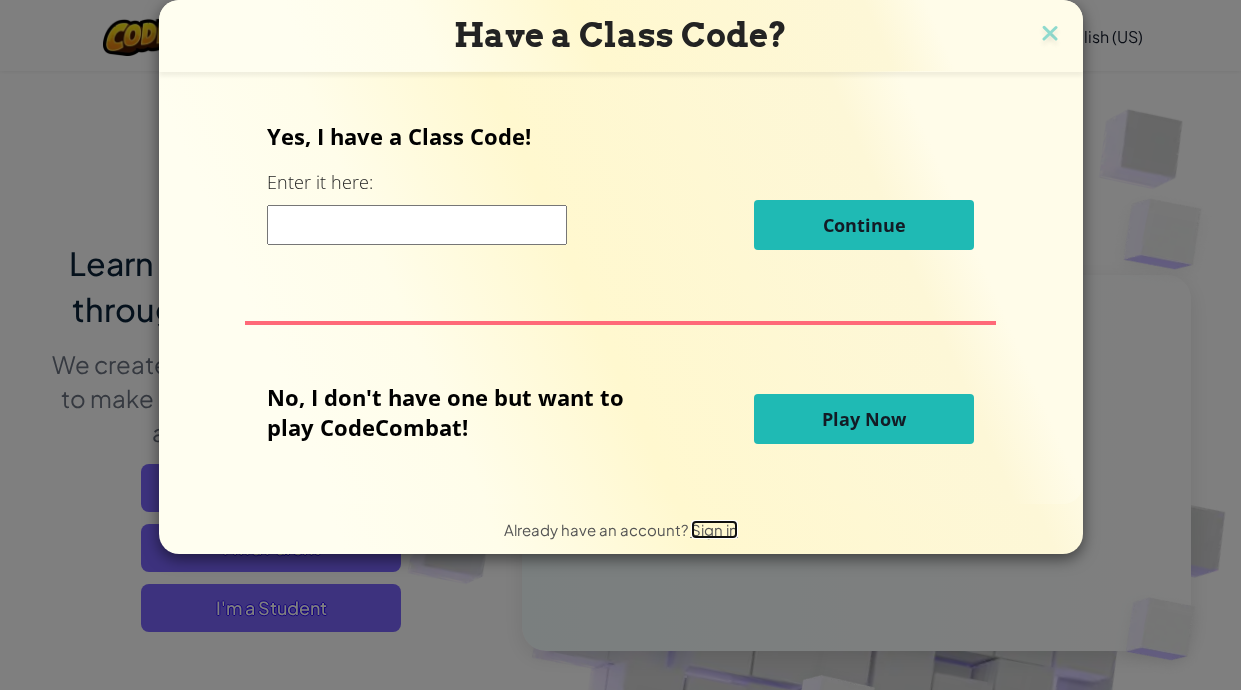 click on "Sign in" at bounding box center (714, 529) 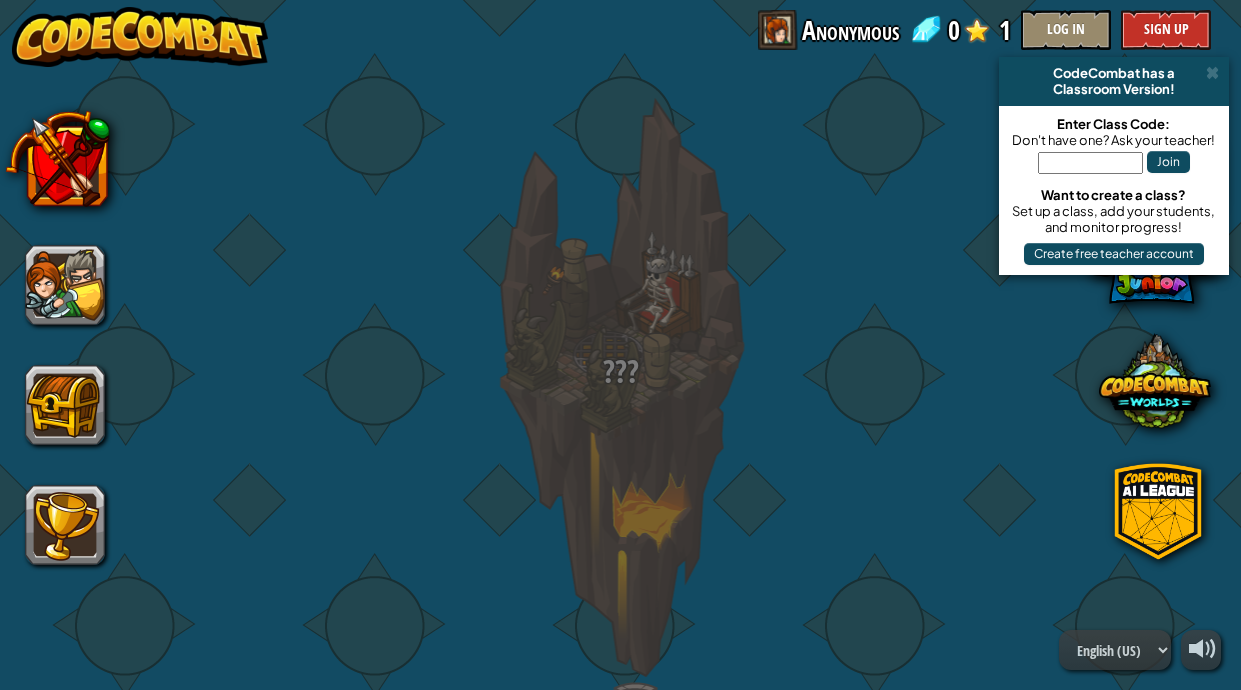 click on "??? ??? ??? ??? ???" at bounding box center (620, 1535) 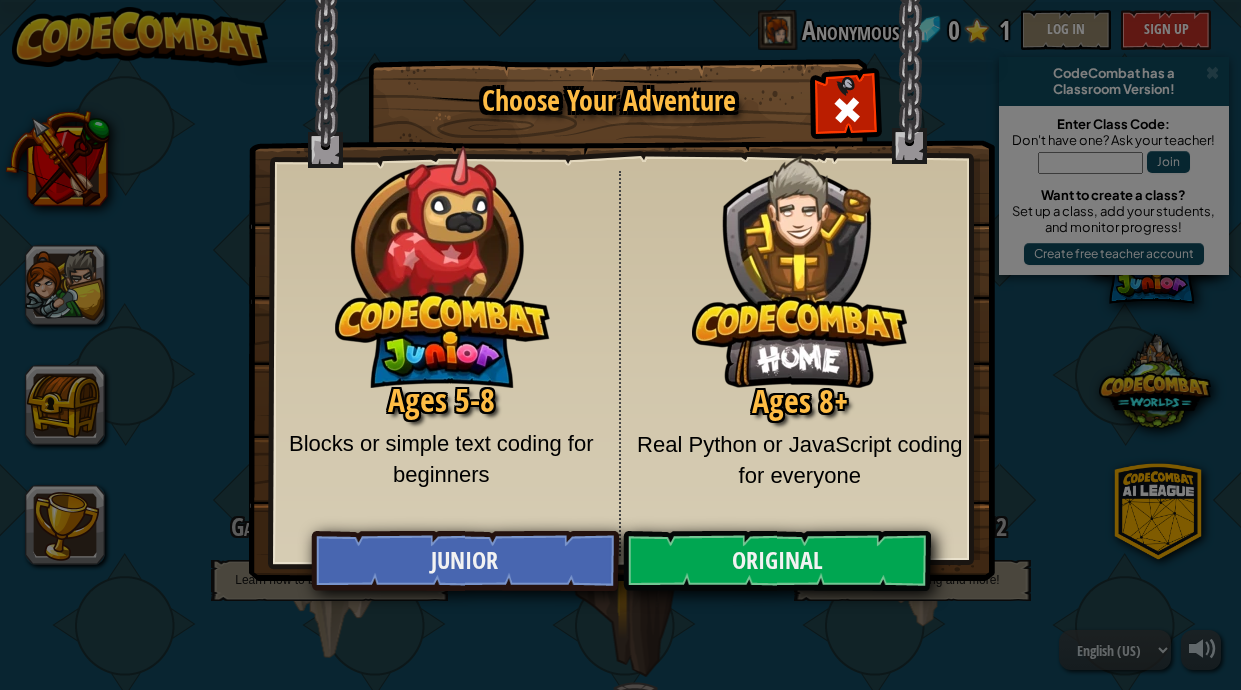 click at bounding box center (799, 256) 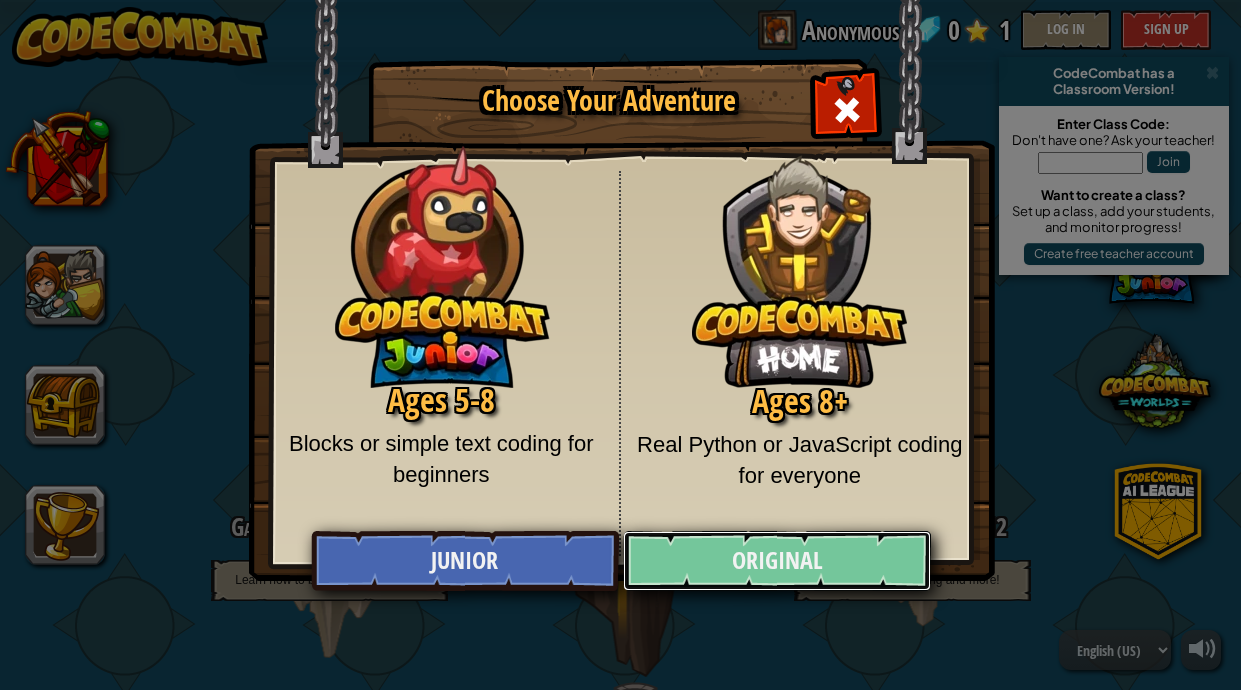 click on "Original" at bounding box center (777, 561) 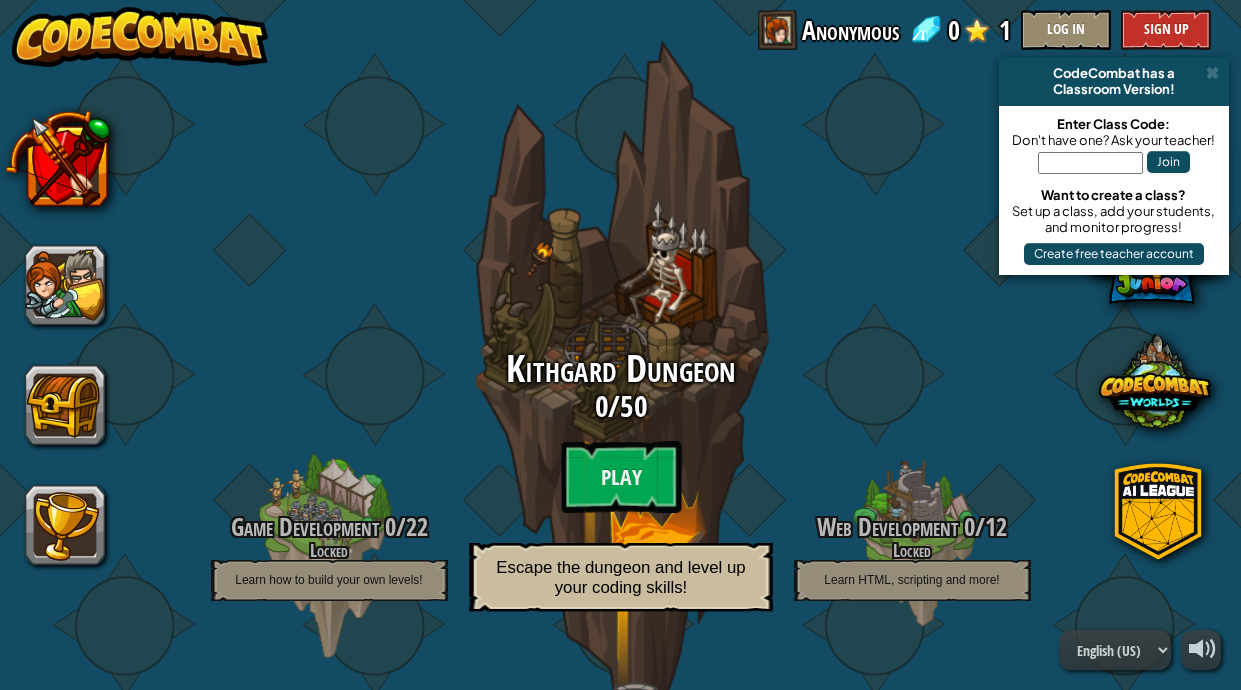 click on "Kithgard Dungeon 0 / 50 Play Escape the dungeon and level up your coding skills!" at bounding box center (620, 486) 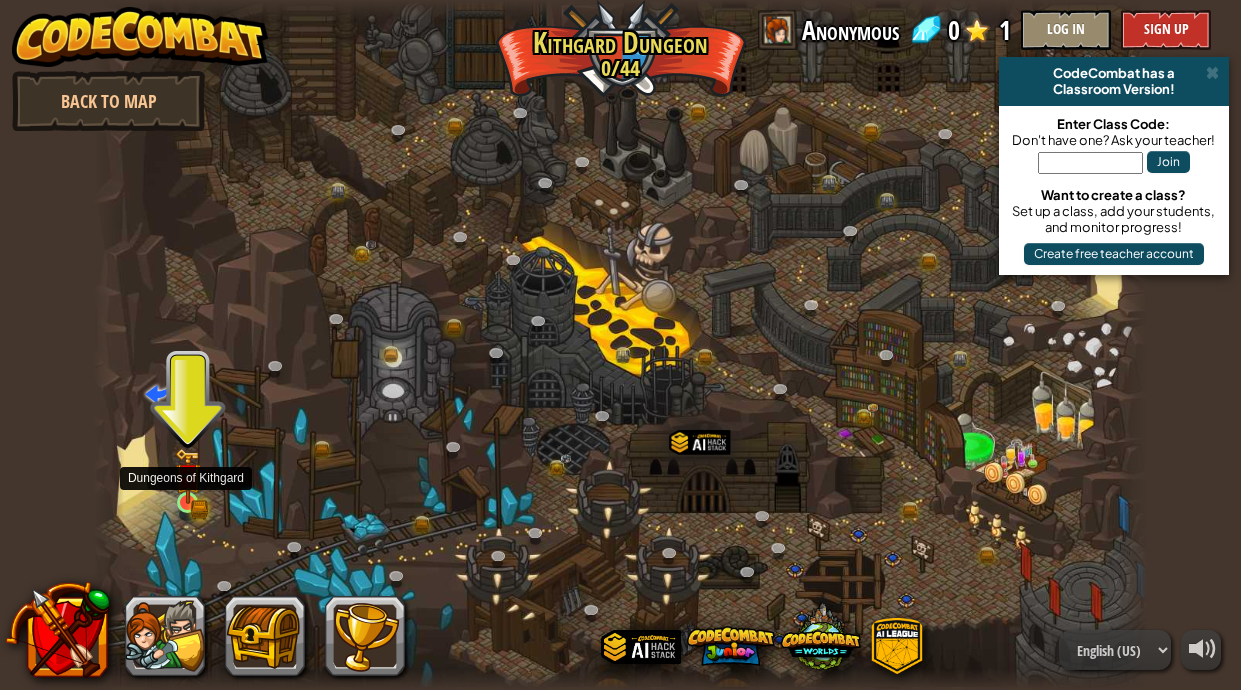 click at bounding box center [187, 476] 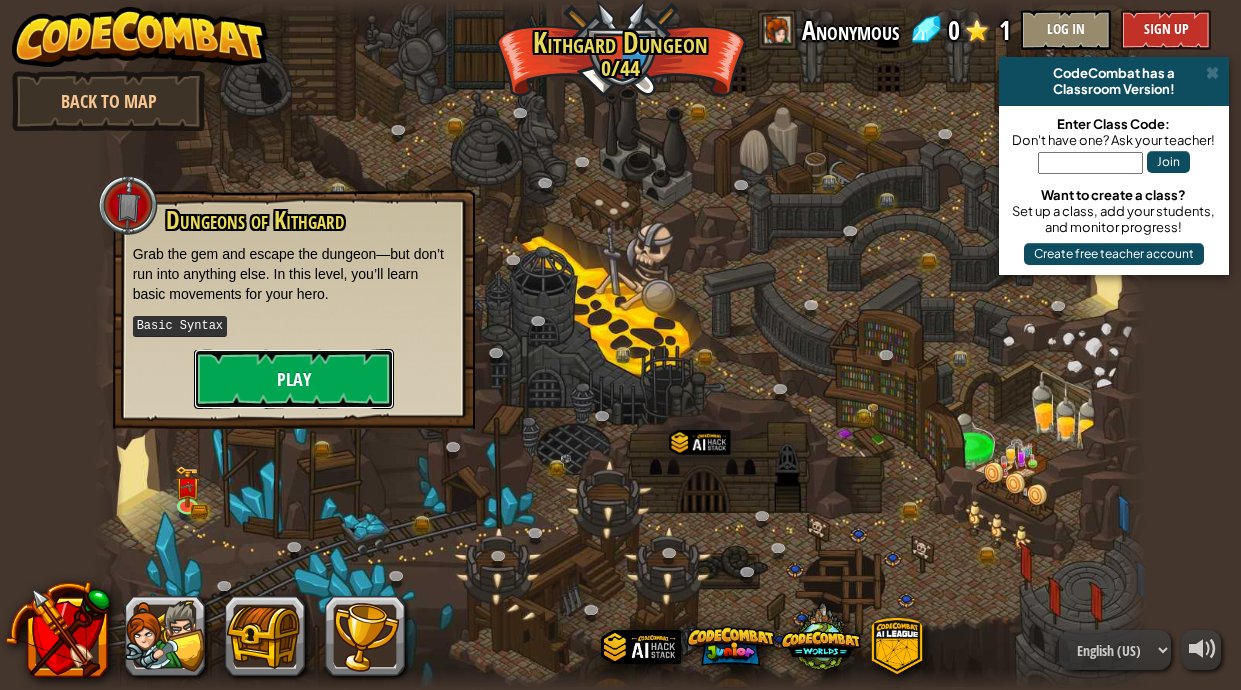 click on "Play" at bounding box center (294, 379) 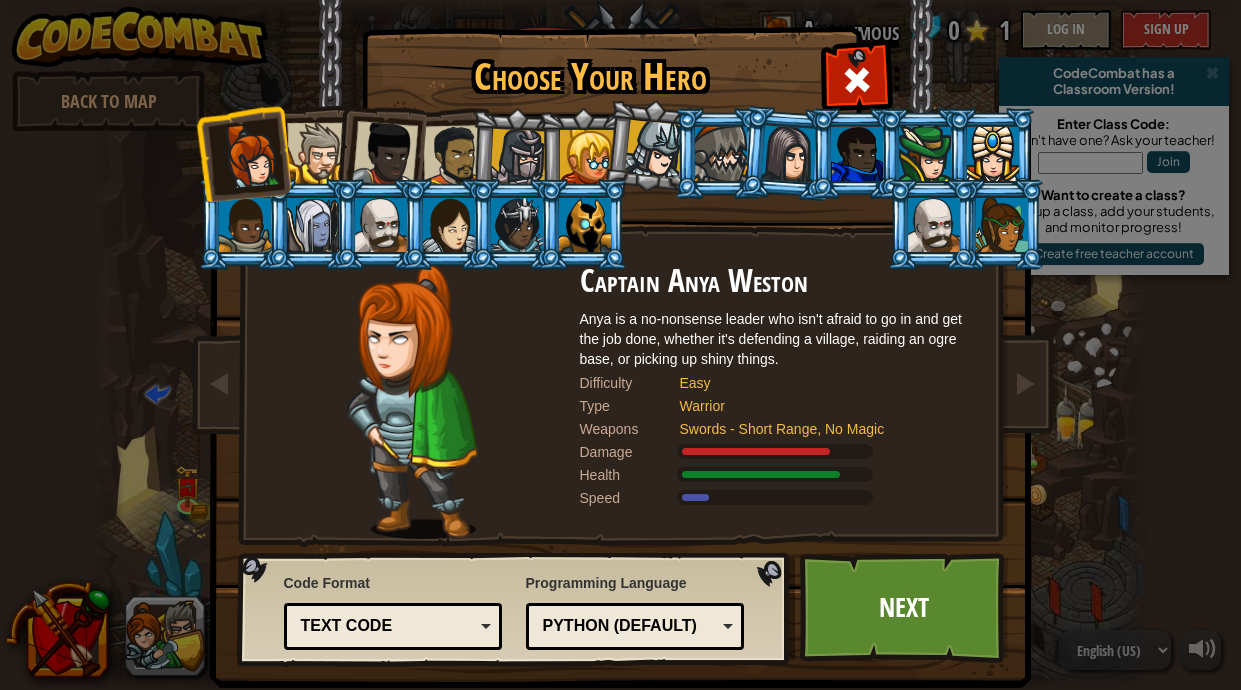 click at bounding box center [518, 157] 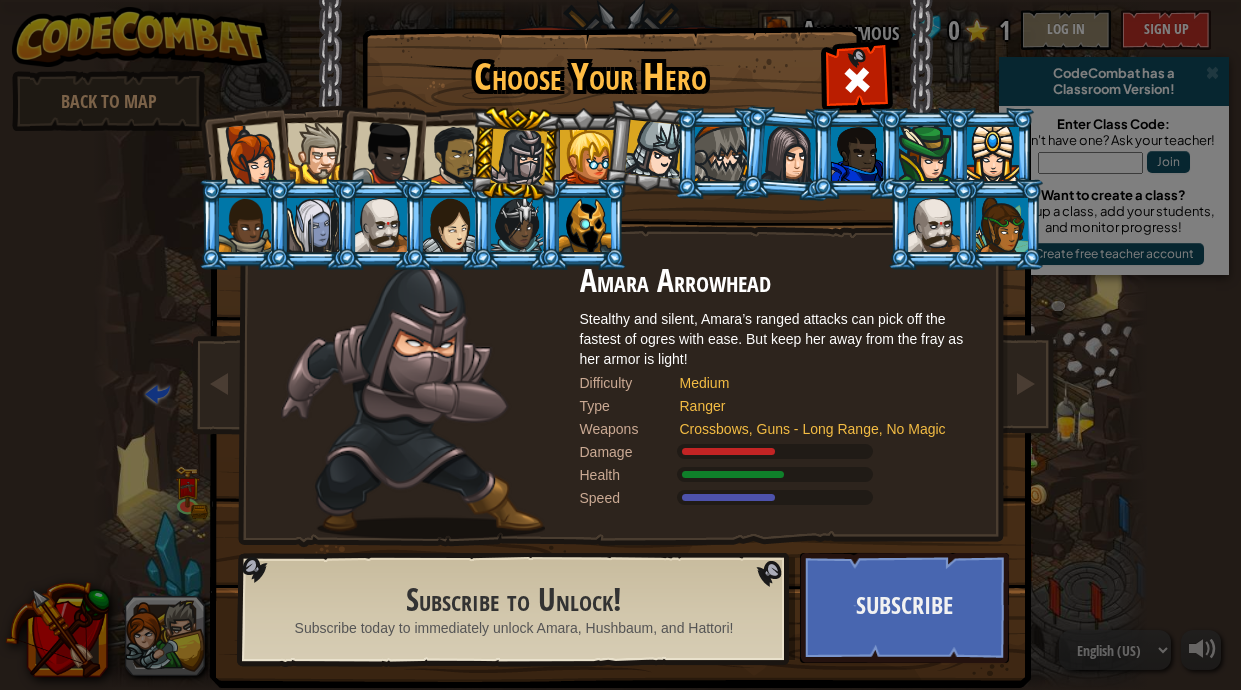 click at bounding box center [249, 156] 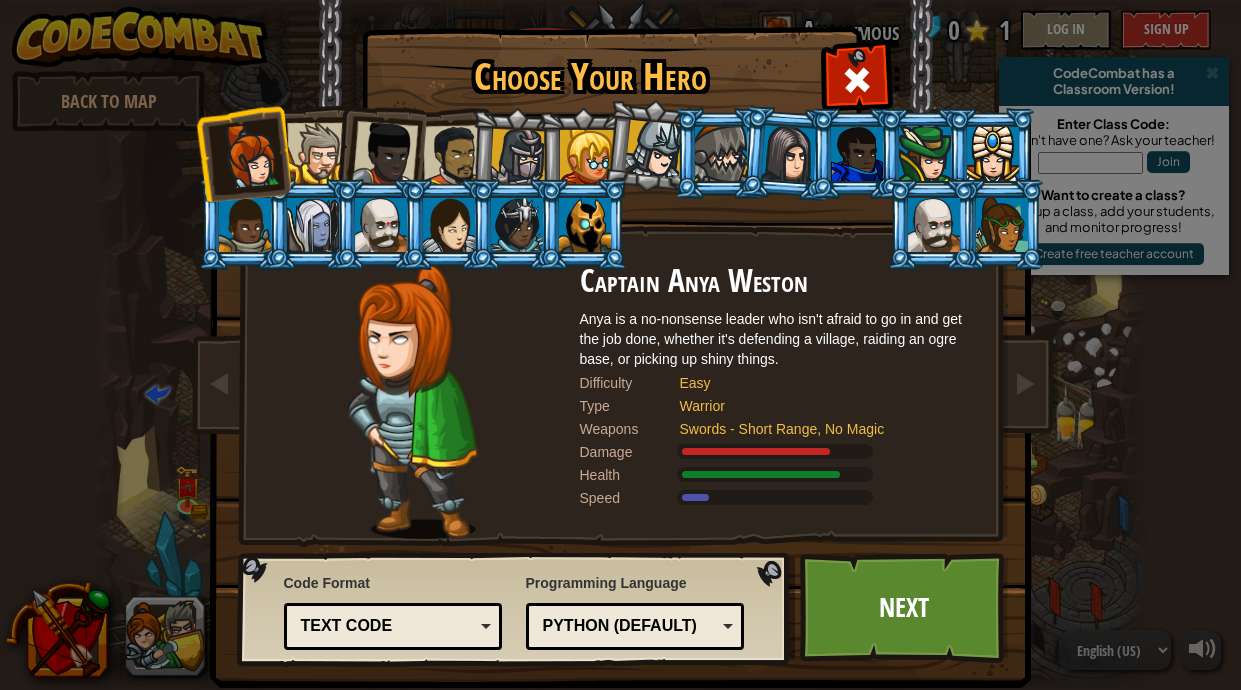 click at bounding box center (317, 153) 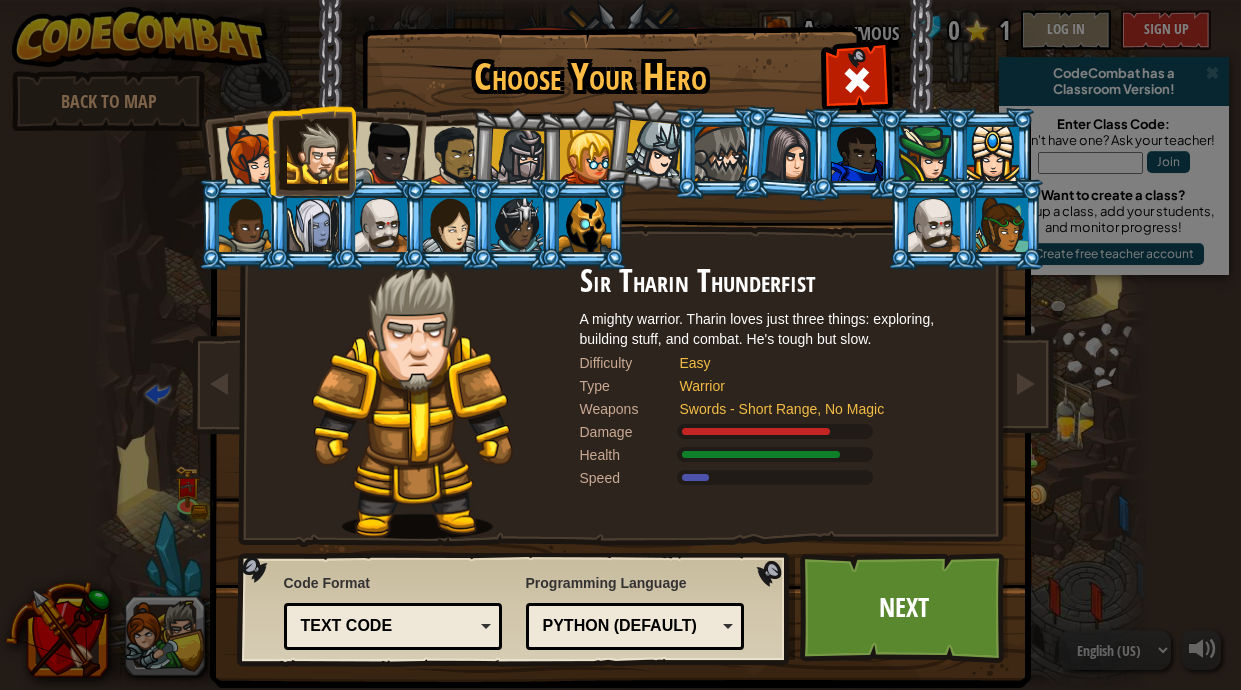 click at bounding box center [249, 156] 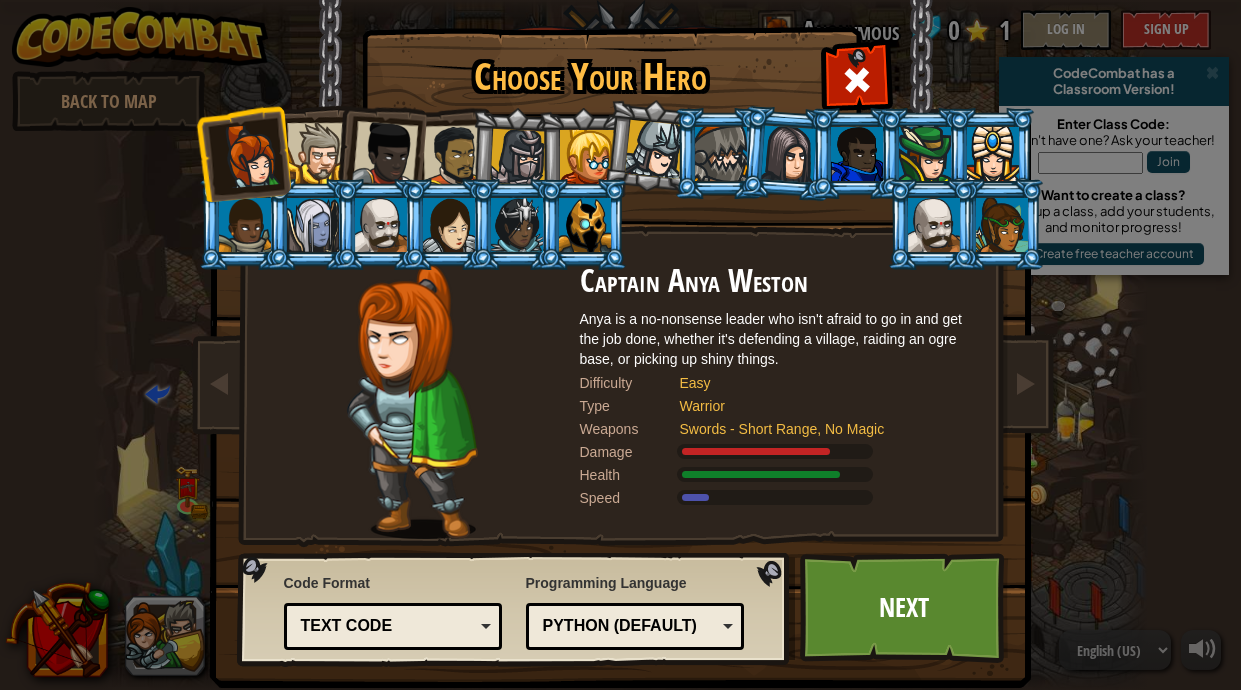 click at bounding box center [317, 153] 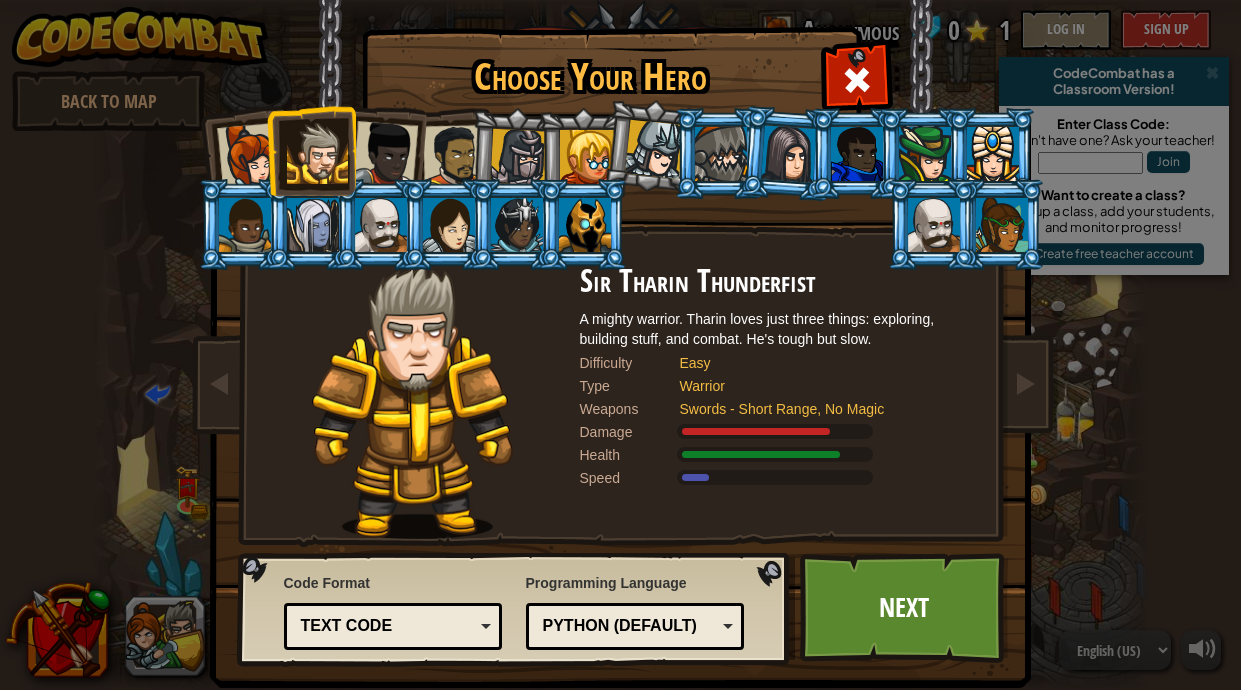 click on "Python (Default)" at bounding box center [635, 626] 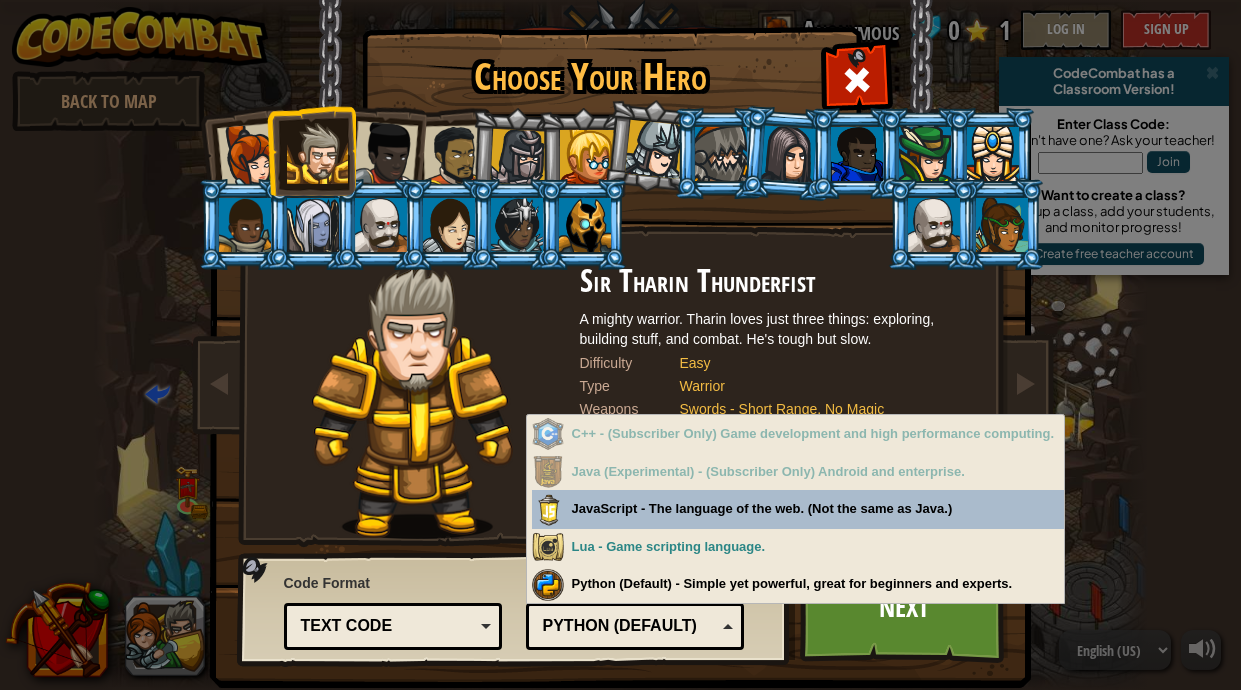 click on "Python (Default)" at bounding box center [635, 626] 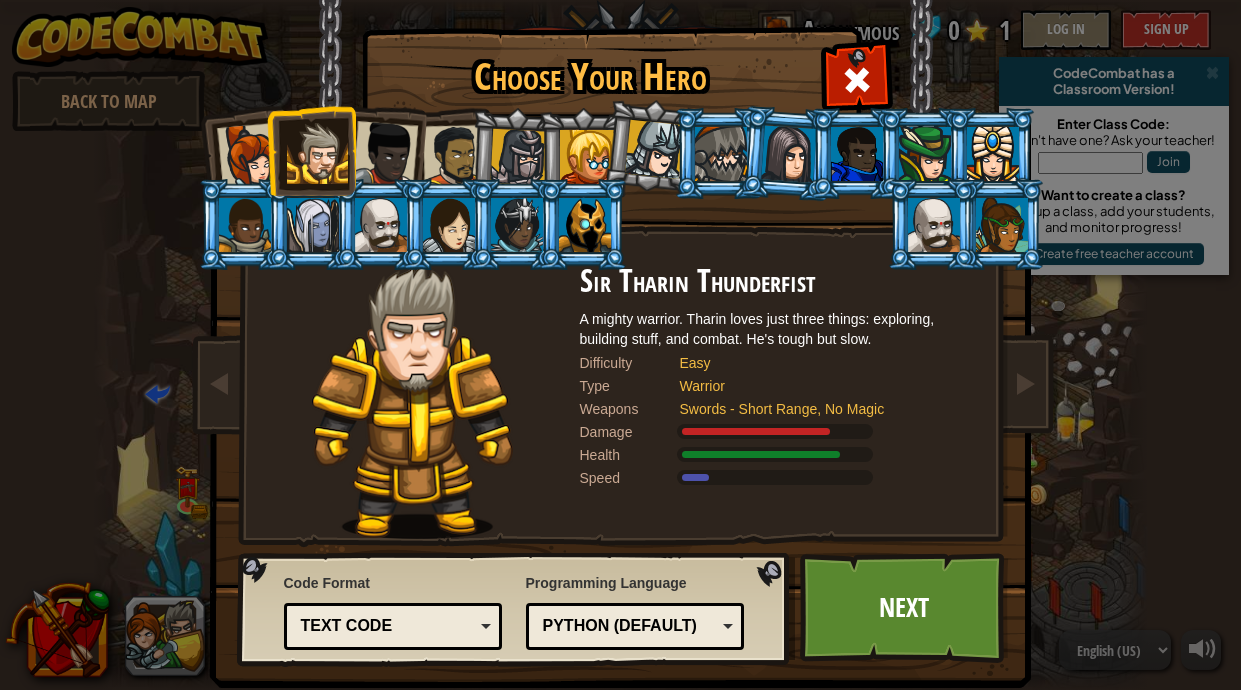 click on "Text code" at bounding box center [393, 626] 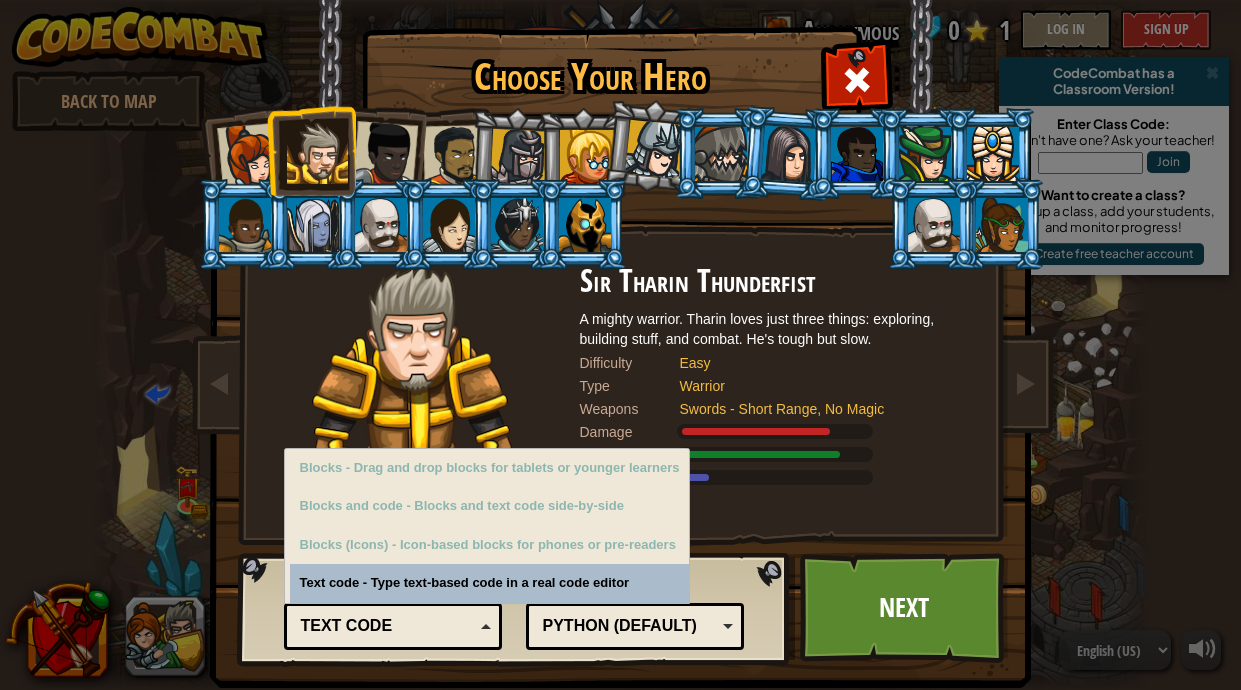 click on "Text code" at bounding box center (393, 626) 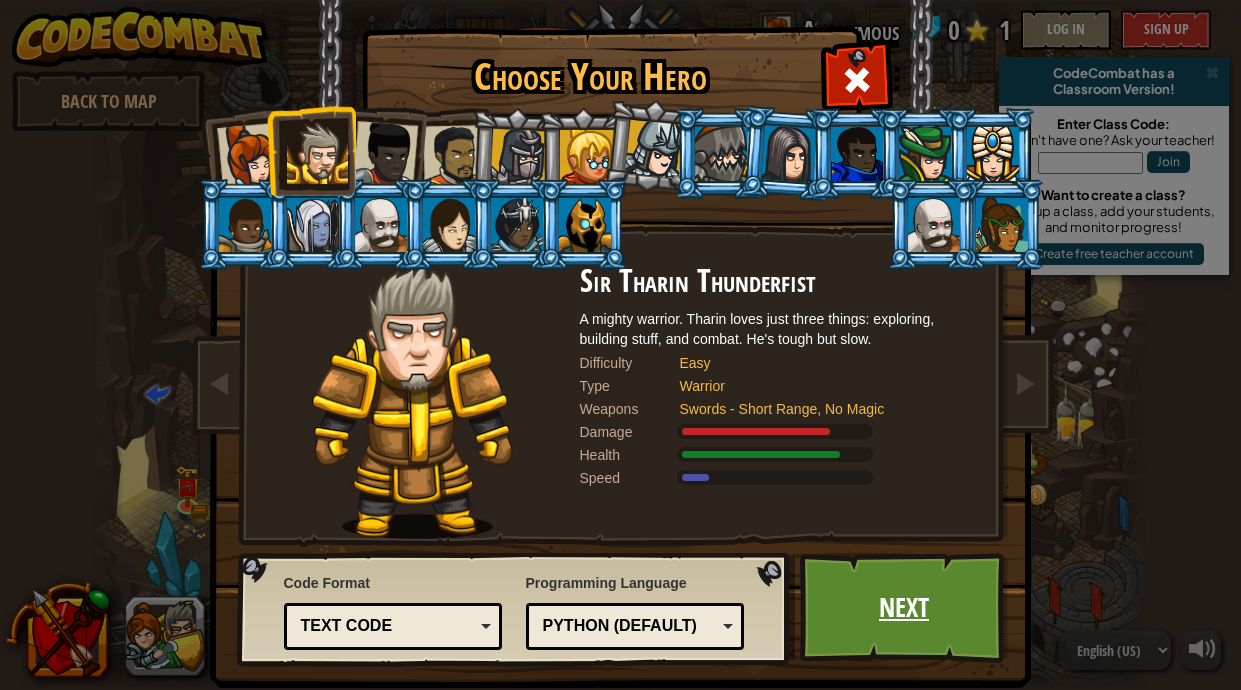 click on "Next" at bounding box center (904, 608) 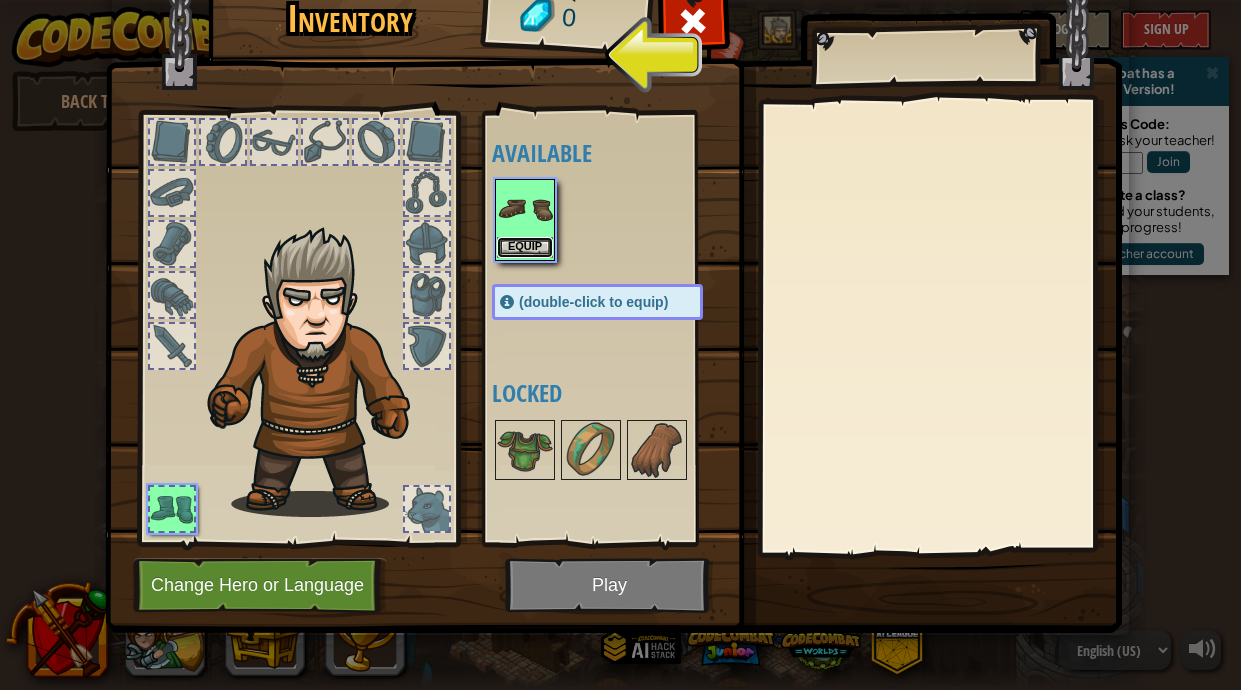 click on "Equip" at bounding box center [525, 247] 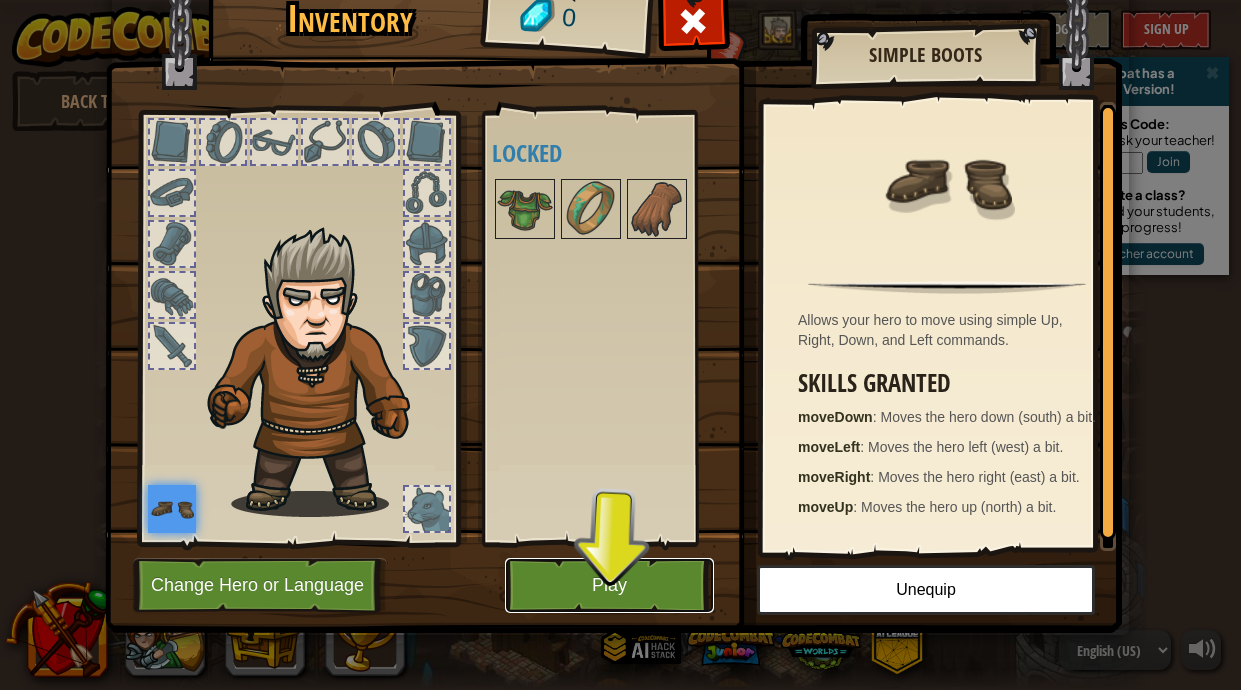 click on "Play" at bounding box center [609, 585] 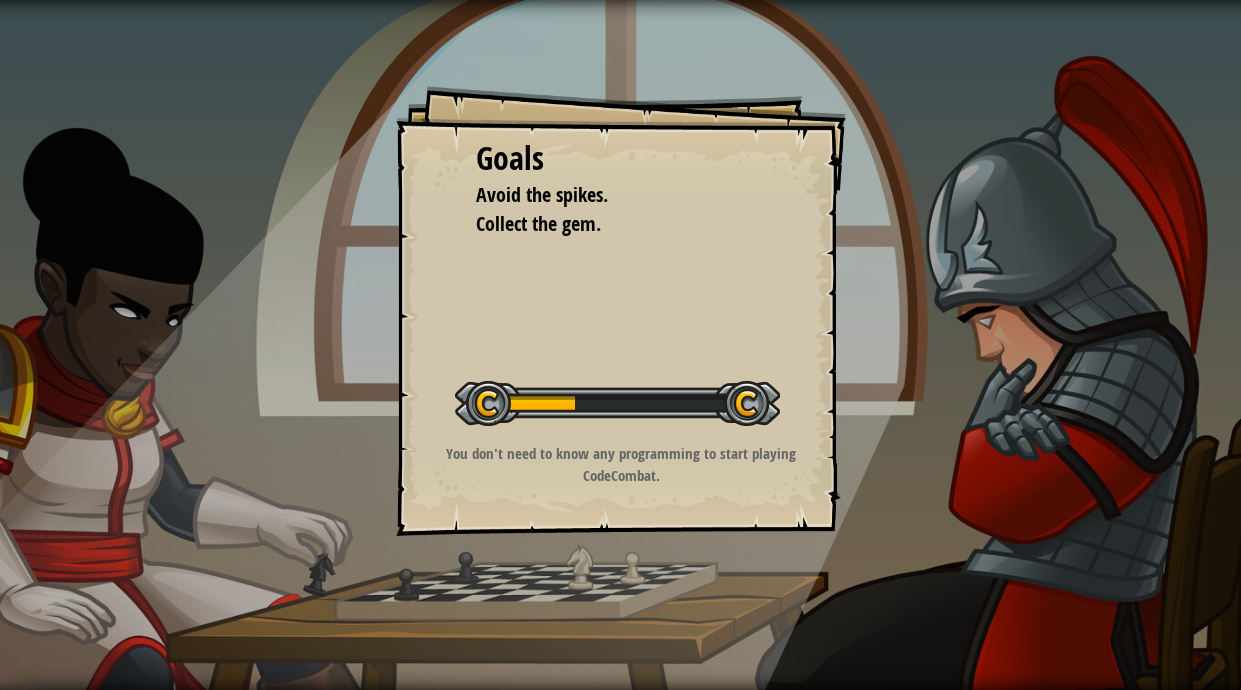 click on "Goals Avoid the spikes. Collect the gem. Start Level Error loading from server. Try refreshing the page. You'll need a subscription to play this level. Subscribe You'll need to join a course to play this level. Back to my courses Ask your teacher to assign a license to you so you can continue to play CodeCombat! Back to my courses This level is locked. Back to my courses You don't need to know any programming to start playing CodeCombat." at bounding box center [621, 311] 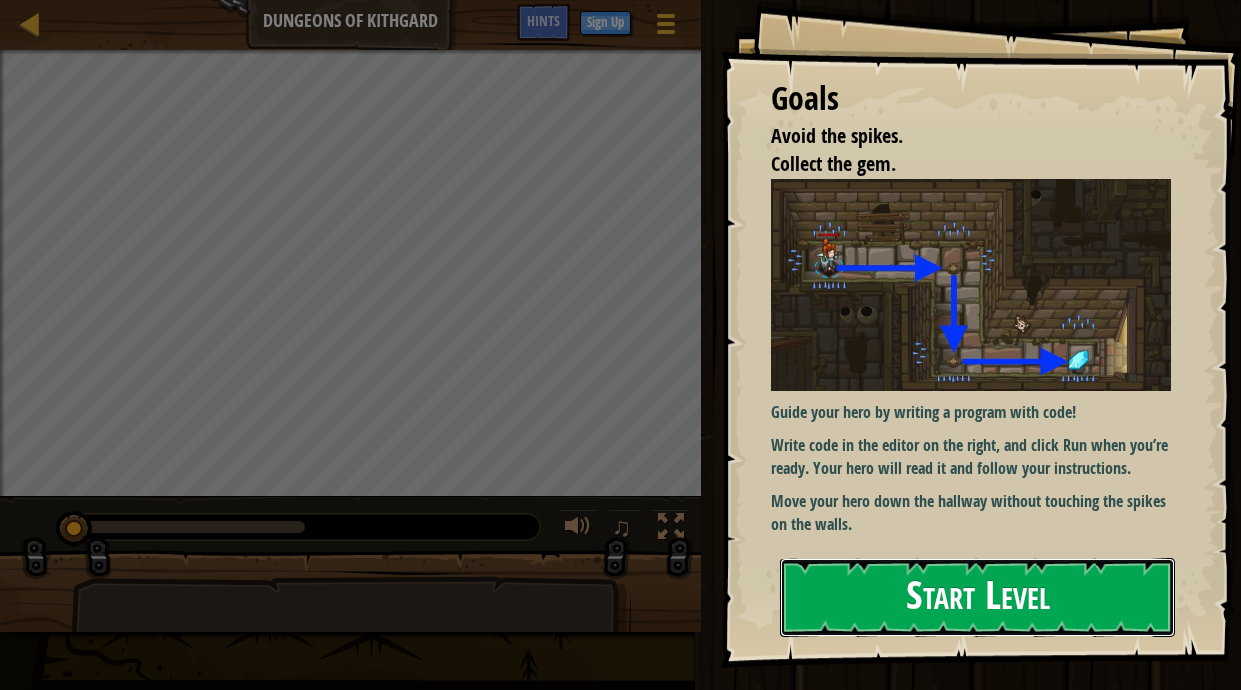 click on "Start Level" at bounding box center [977, 597] 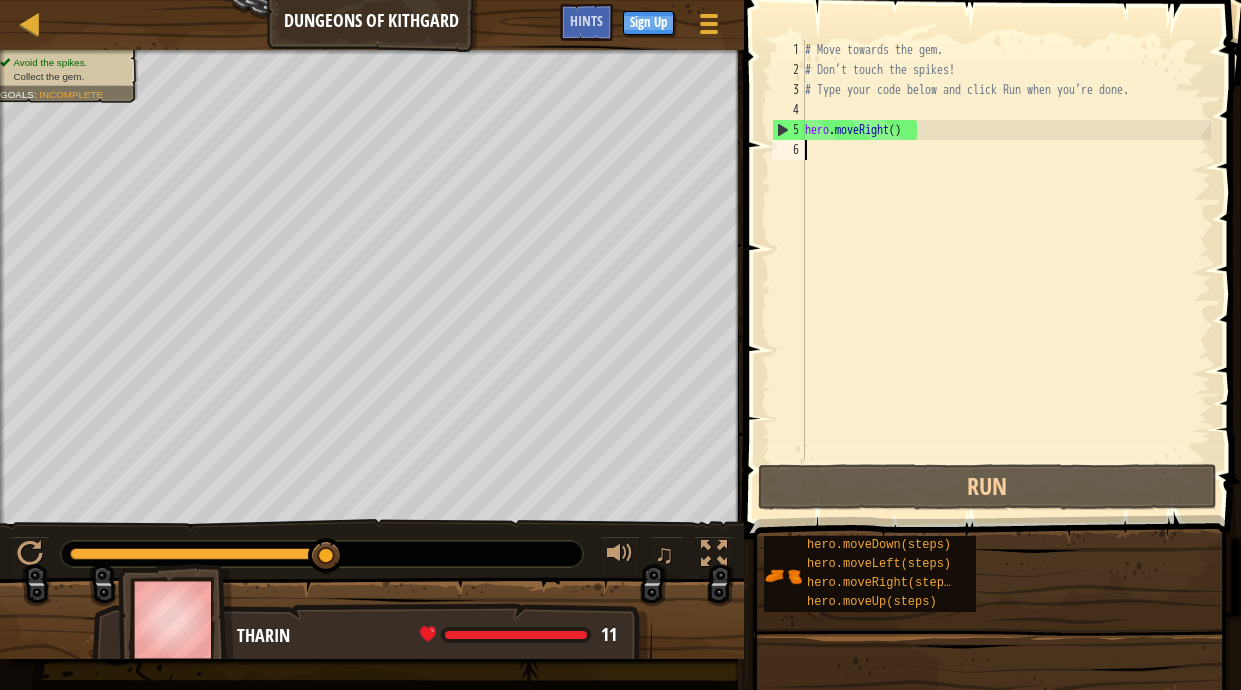 click on "# Move towards the gem. # Don’t touch the spikes! # Type your code below and click Run when you’re done. hero . moveRight ( )" at bounding box center (1006, 270) 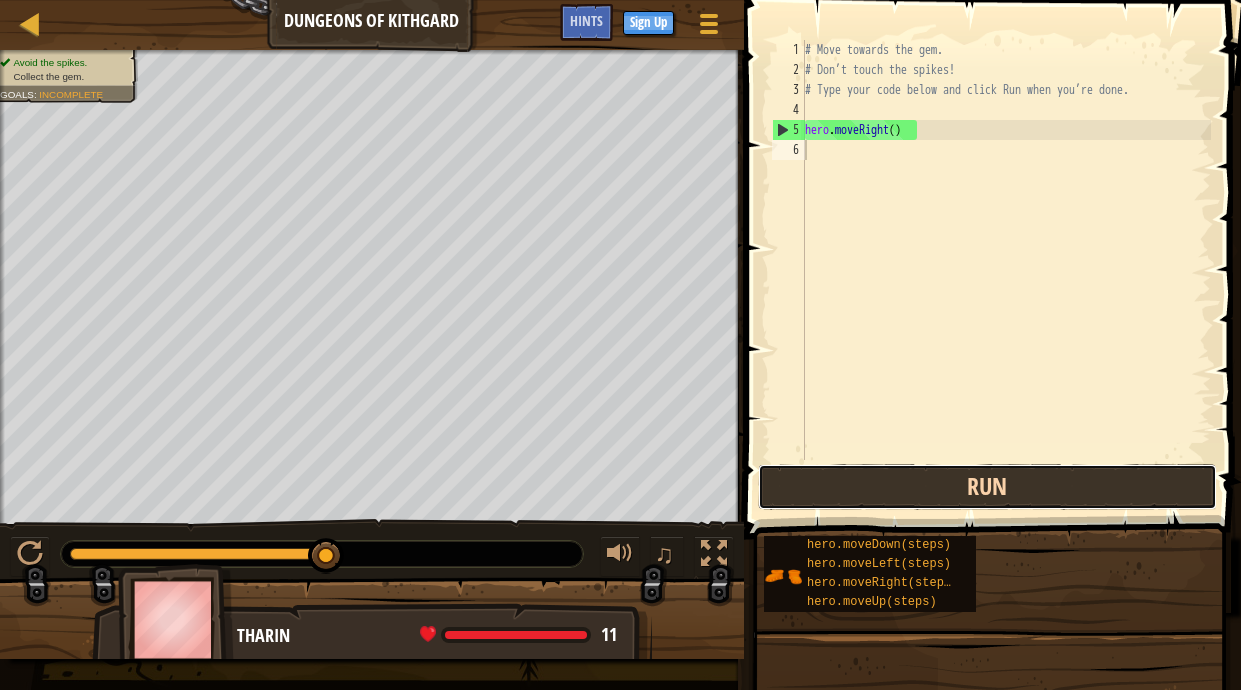 click on "Run" at bounding box center [987, 487] 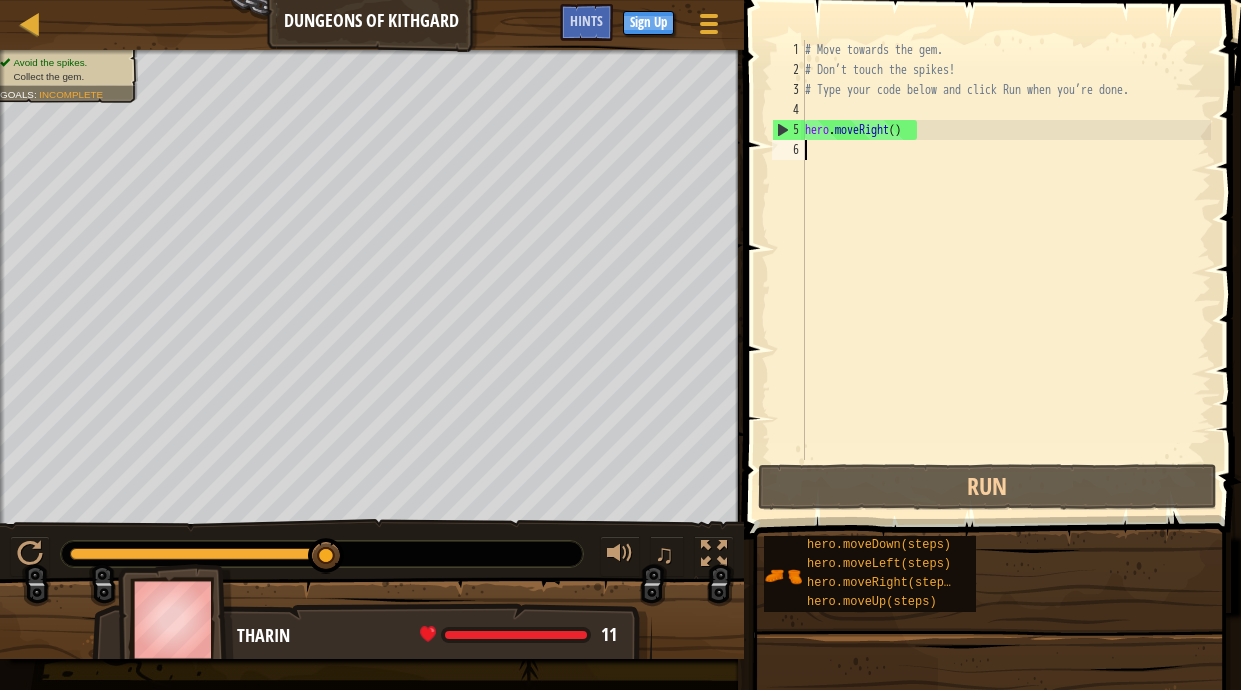 click on "# Move towards the gem. # Don’t touch the spikes! # Type your code below and click Run when you’re done. hero . moveRight ( )" at bounding box center (1006, 270) 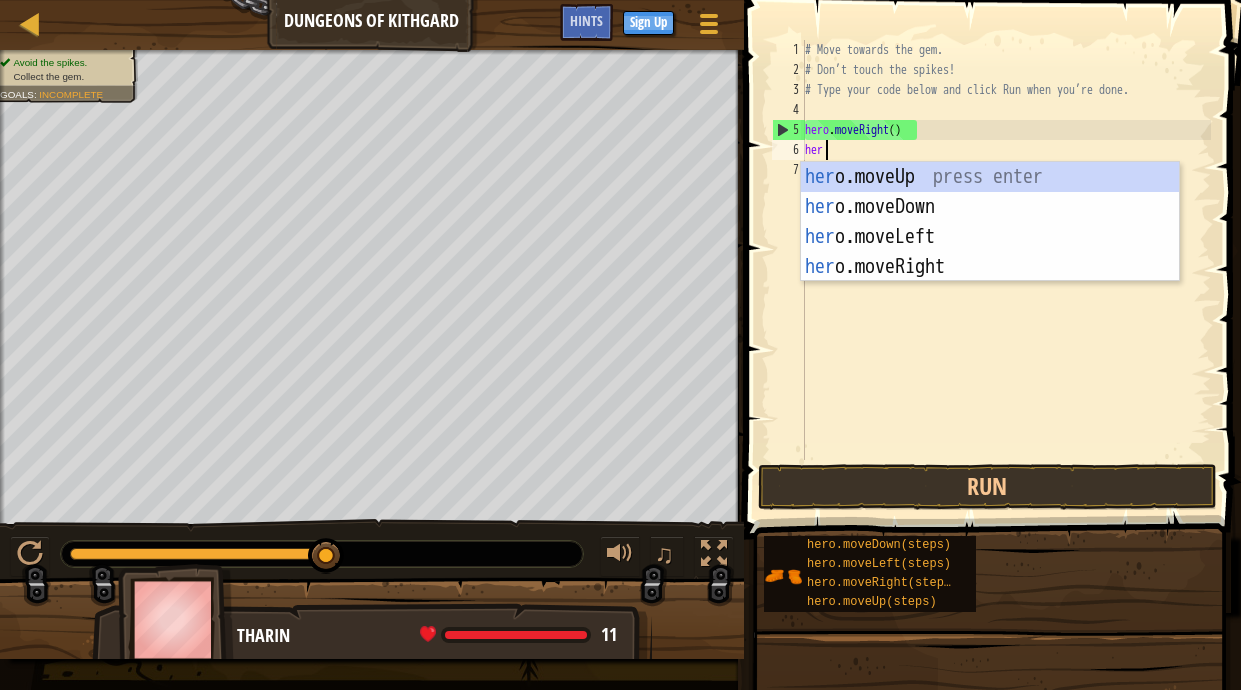 scroll, scrollTop: 9, scrollLeft: 3, axis: both 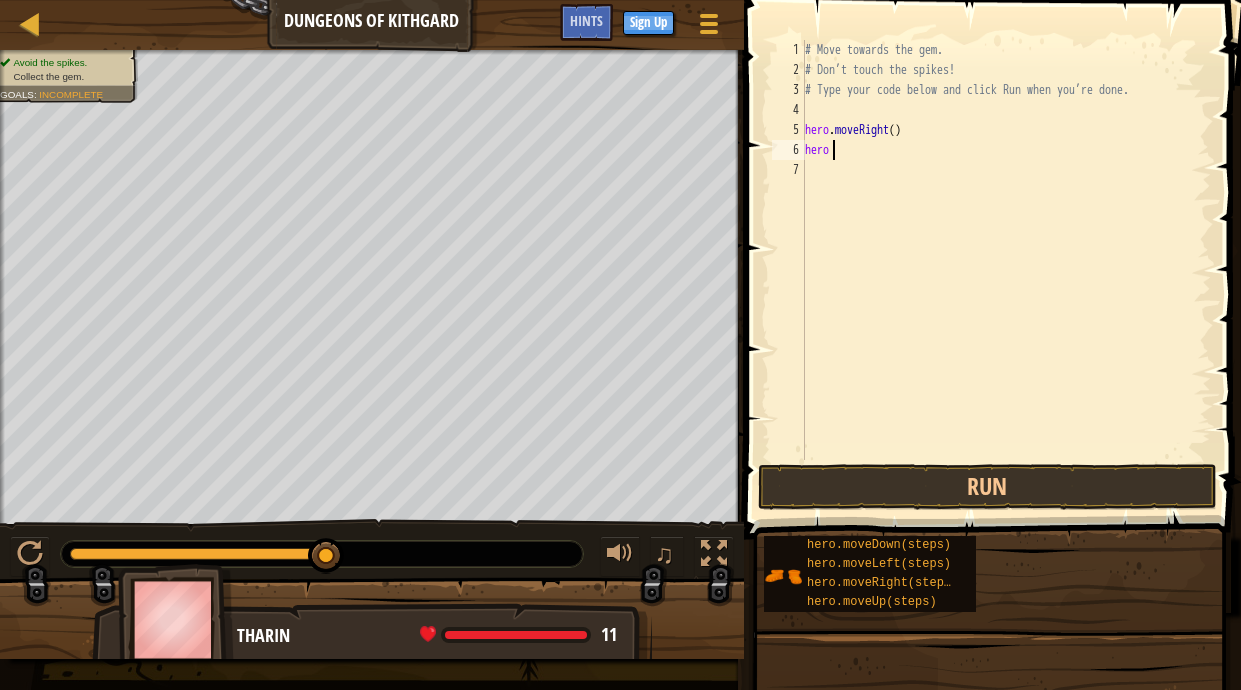 type on "hero." 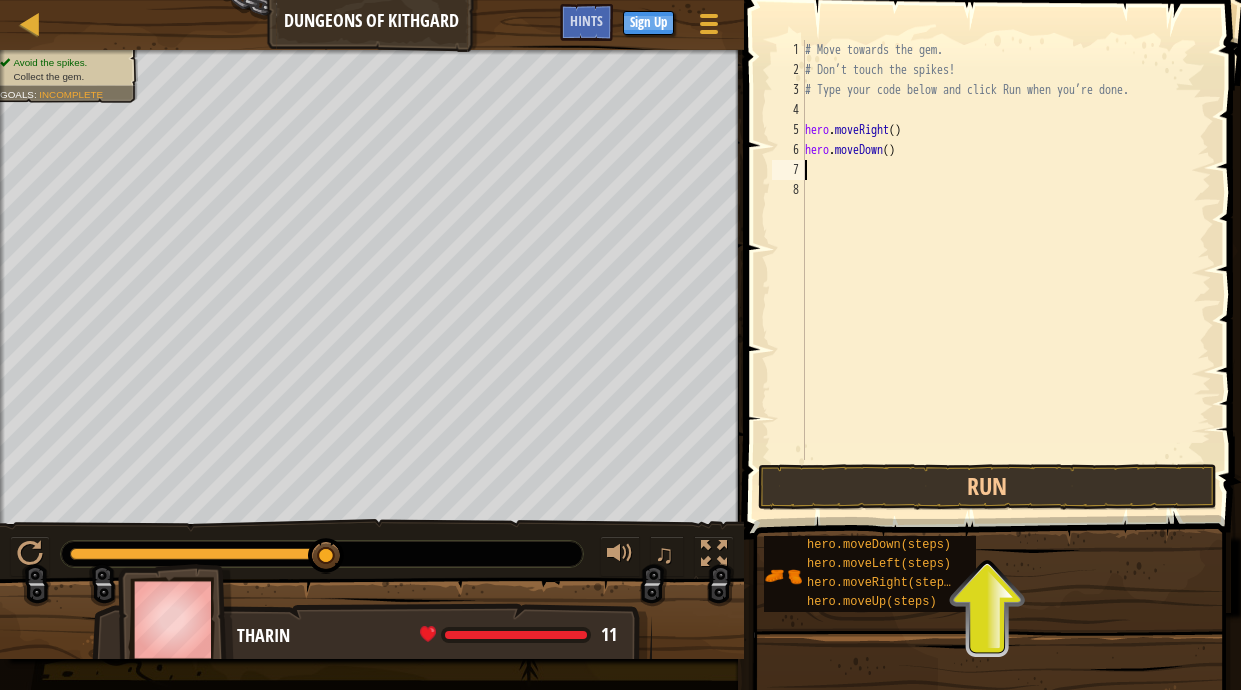 scroll, scrollTop: 9, scrollLeft: 0, axis: vertical 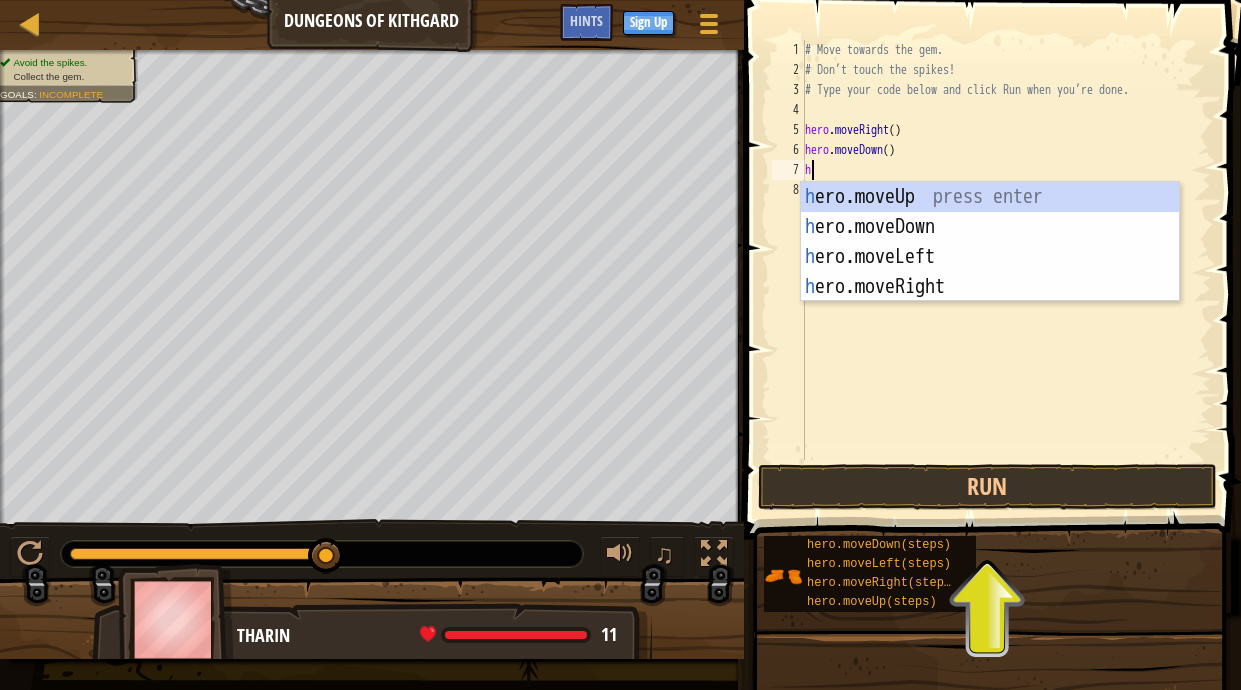 type on "he" 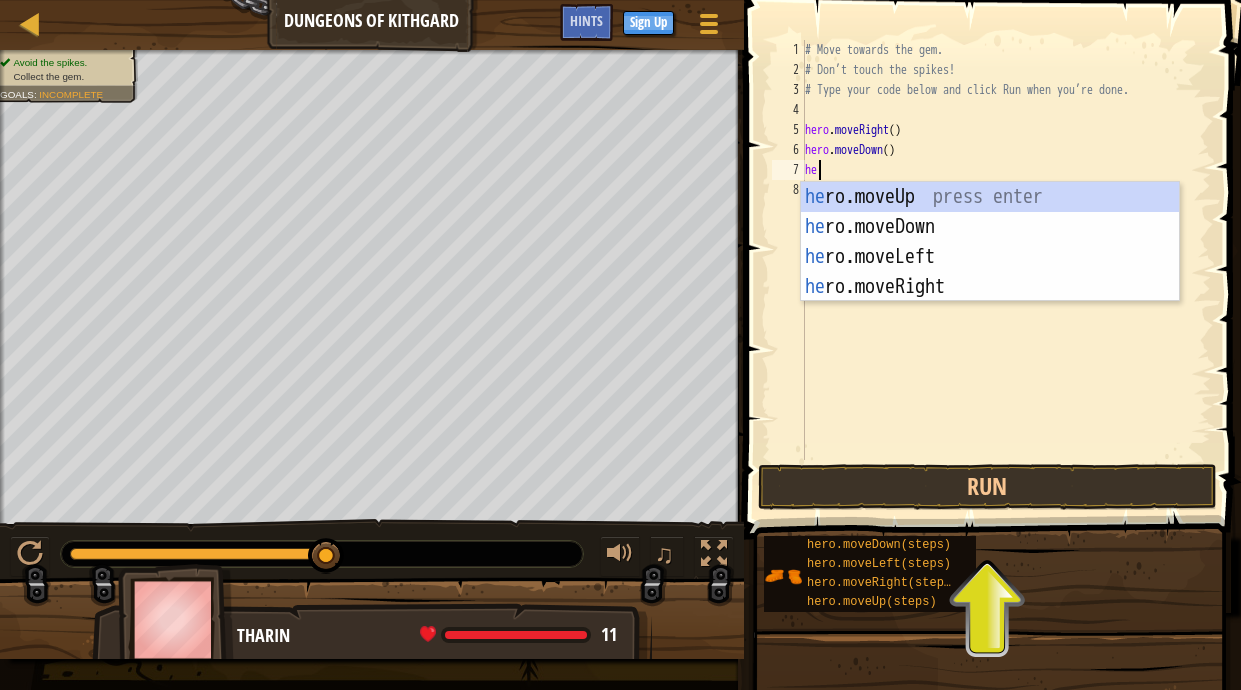 scroll, scrollTop: 9, scrollLeft: 1, axis: both 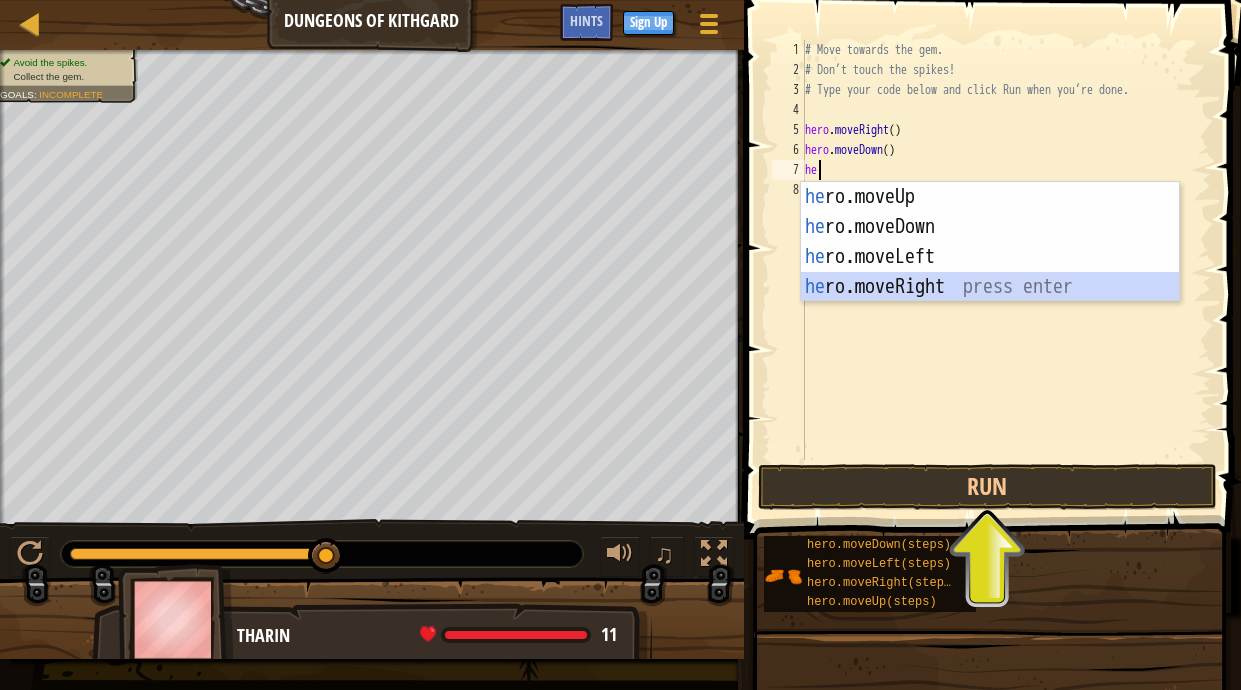 type 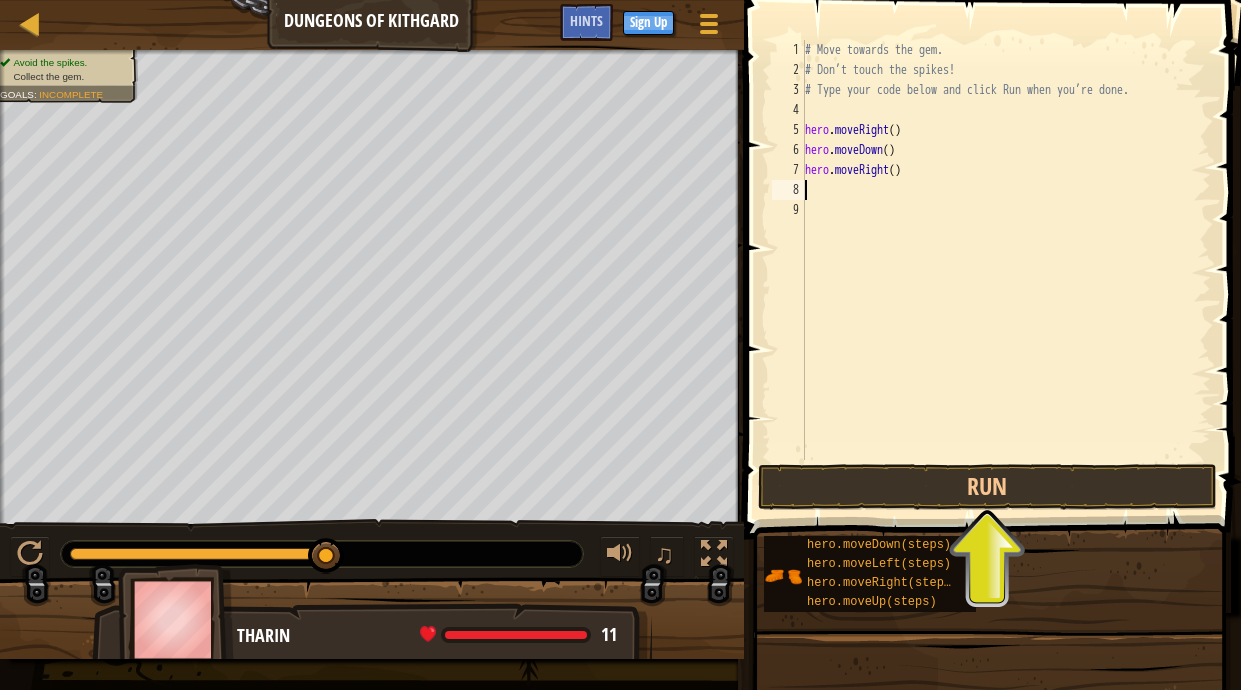 scroll, scrollTop: 9, scrollLeft: 0, axis: vertical 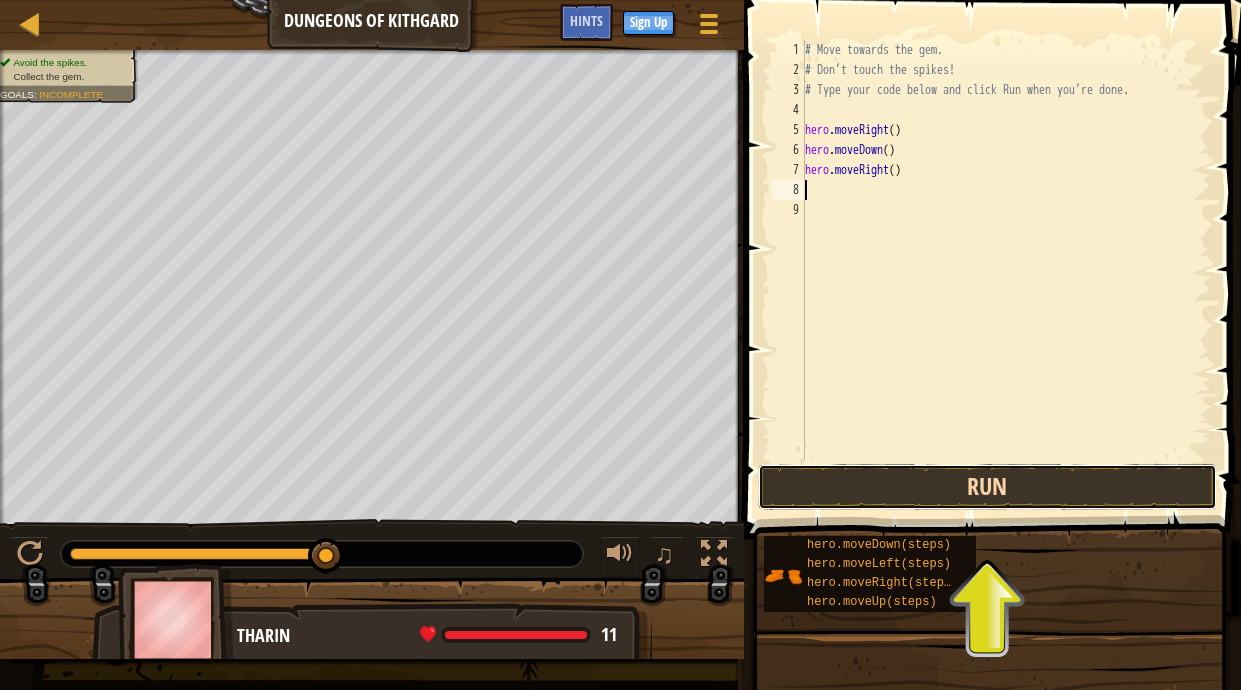 click on "Run" at bounding box center [987, 487] 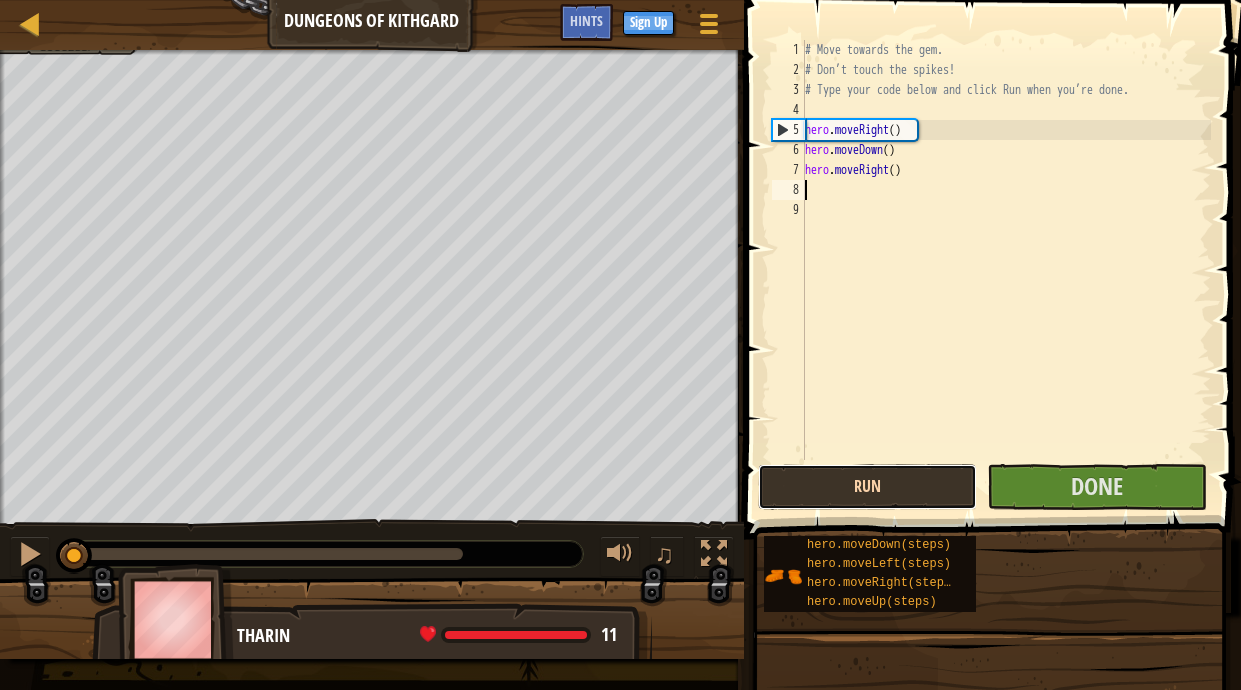 click on "Run" at bounding box center (867, 487) 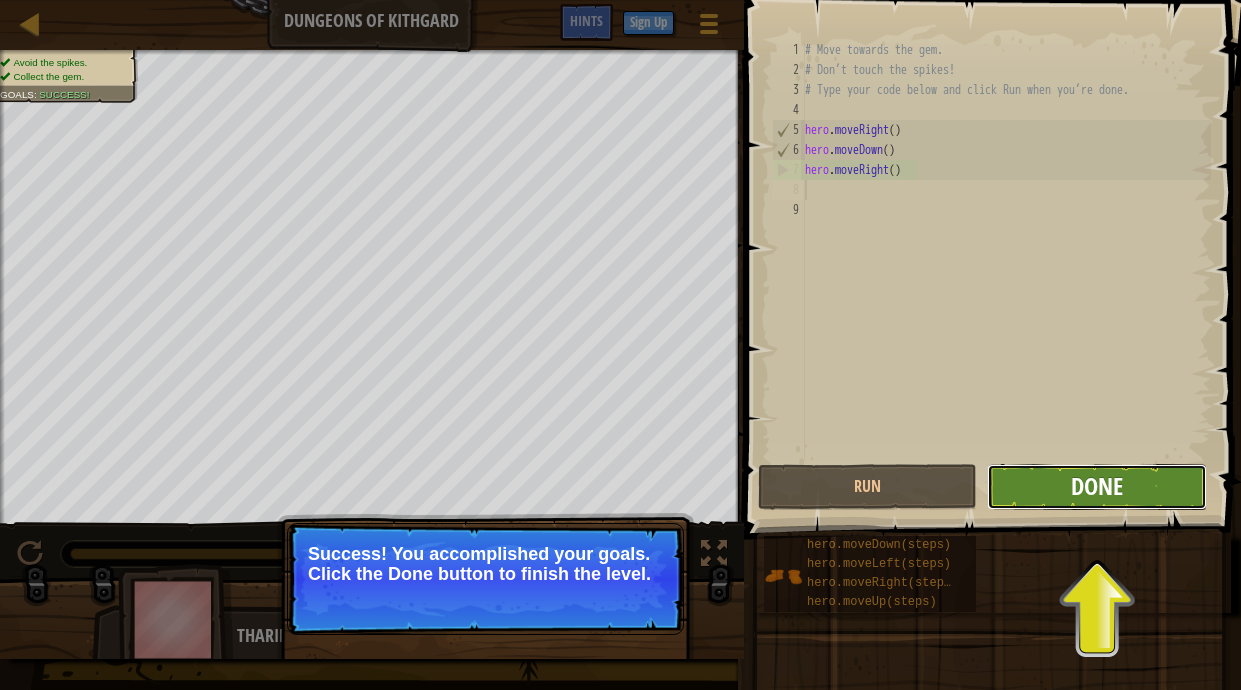 click on "Done" at bounding box center [1097, 486] 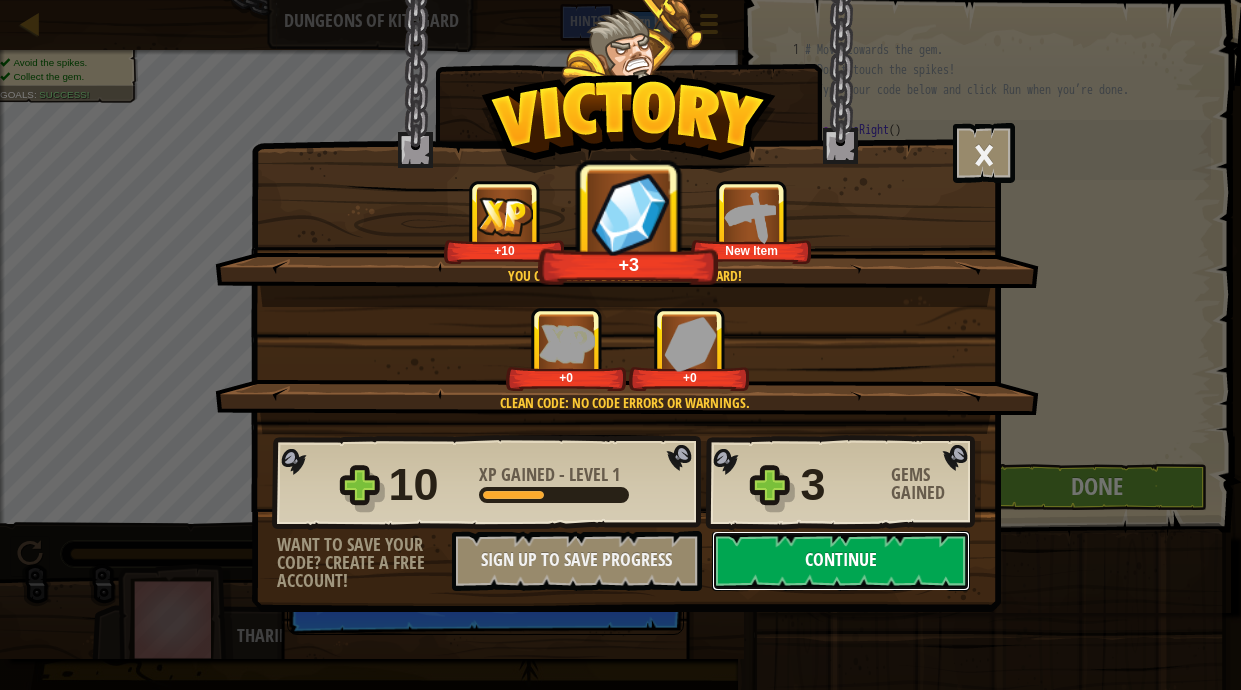 click on "Continue" at bounding box center (841, 561) 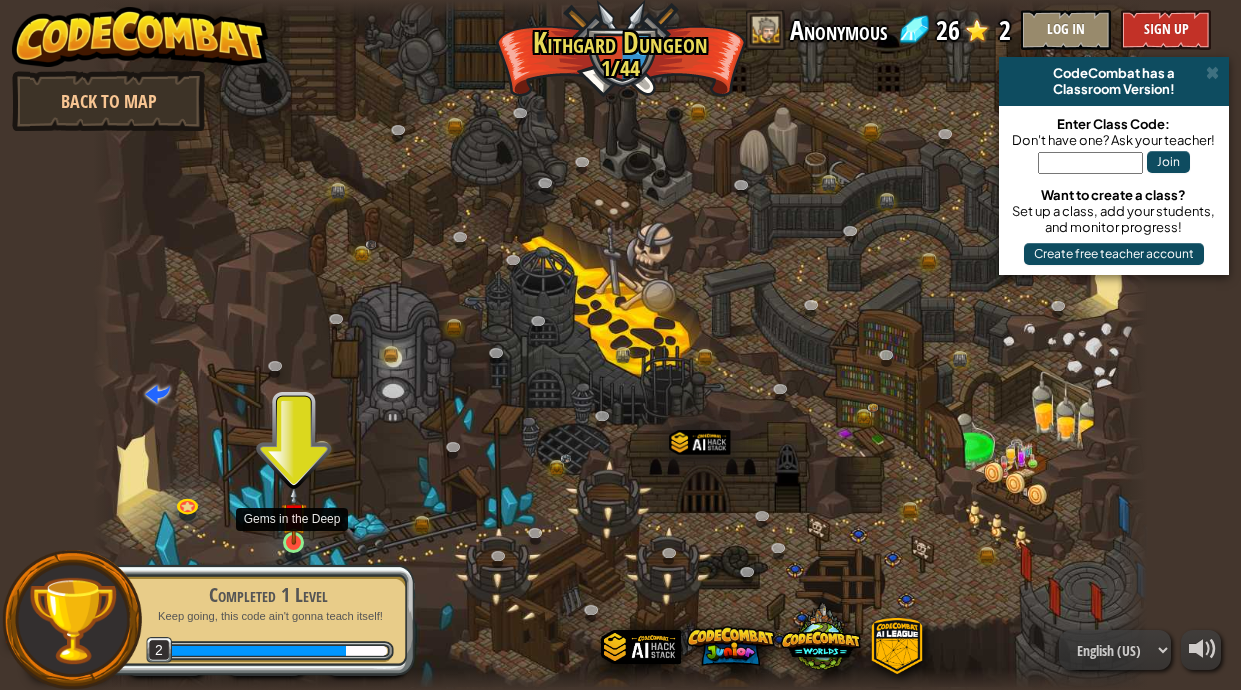 click at bounding box center [294, 515] 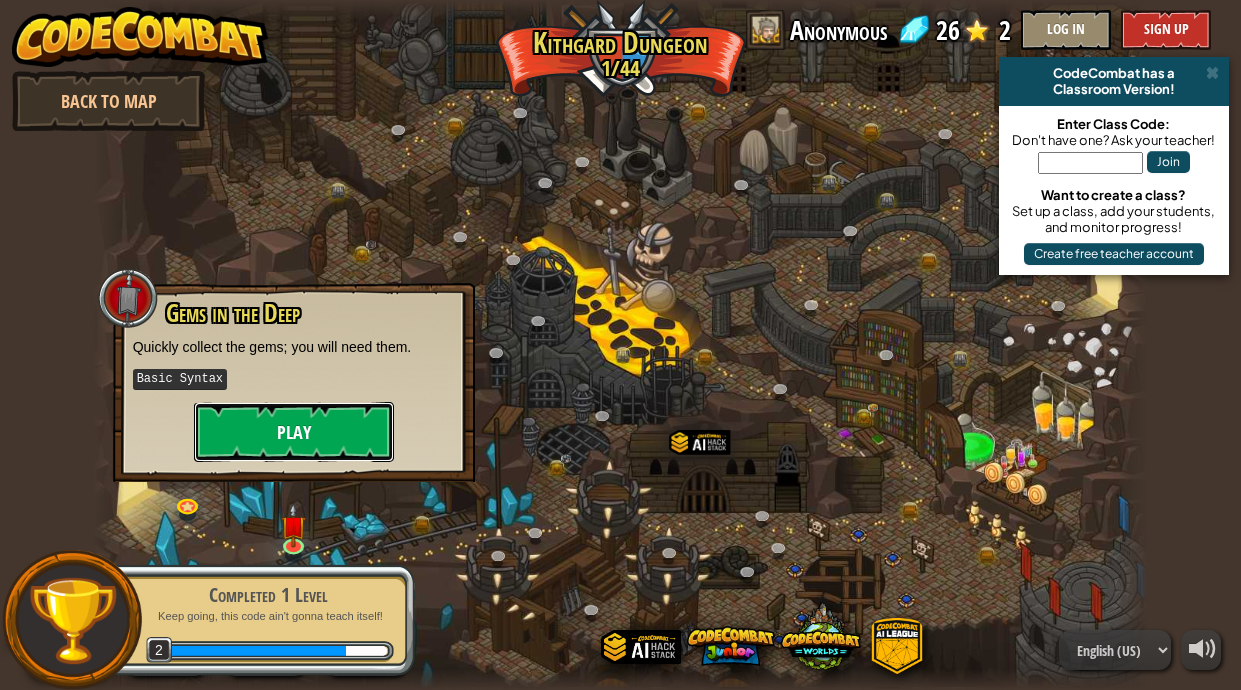 click on "Play" at bounding box center (294, 432) 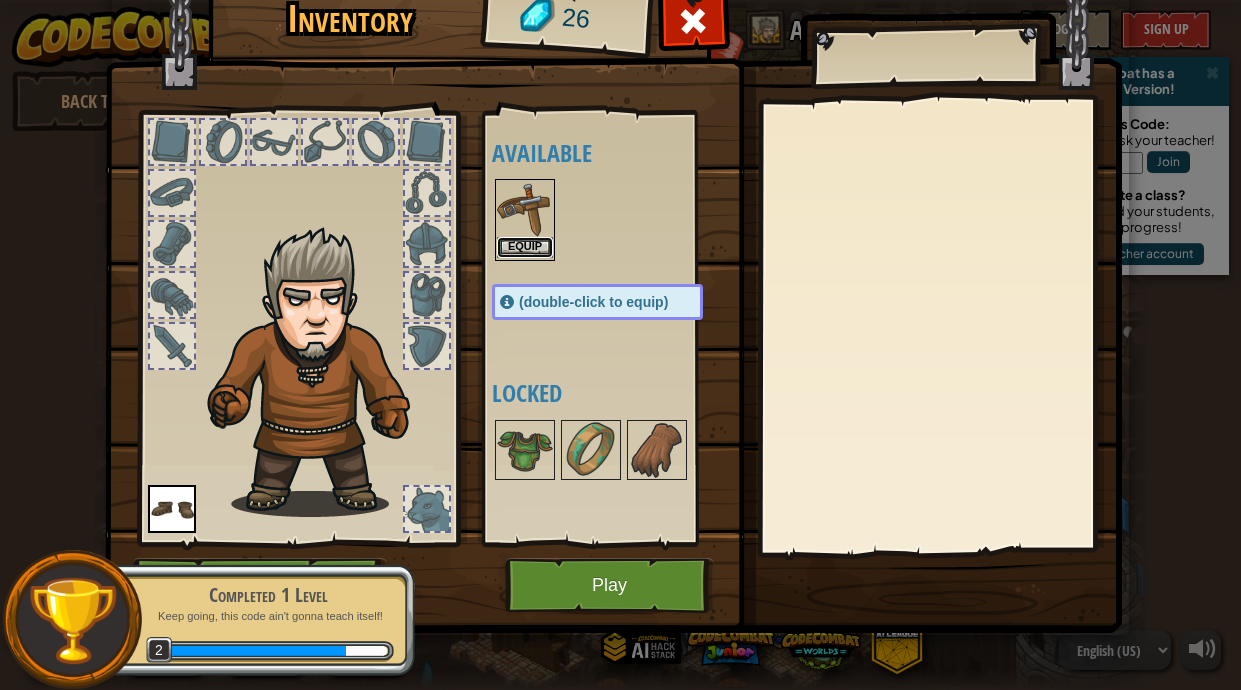 click on "Equip" at bounding box center [525, 247] 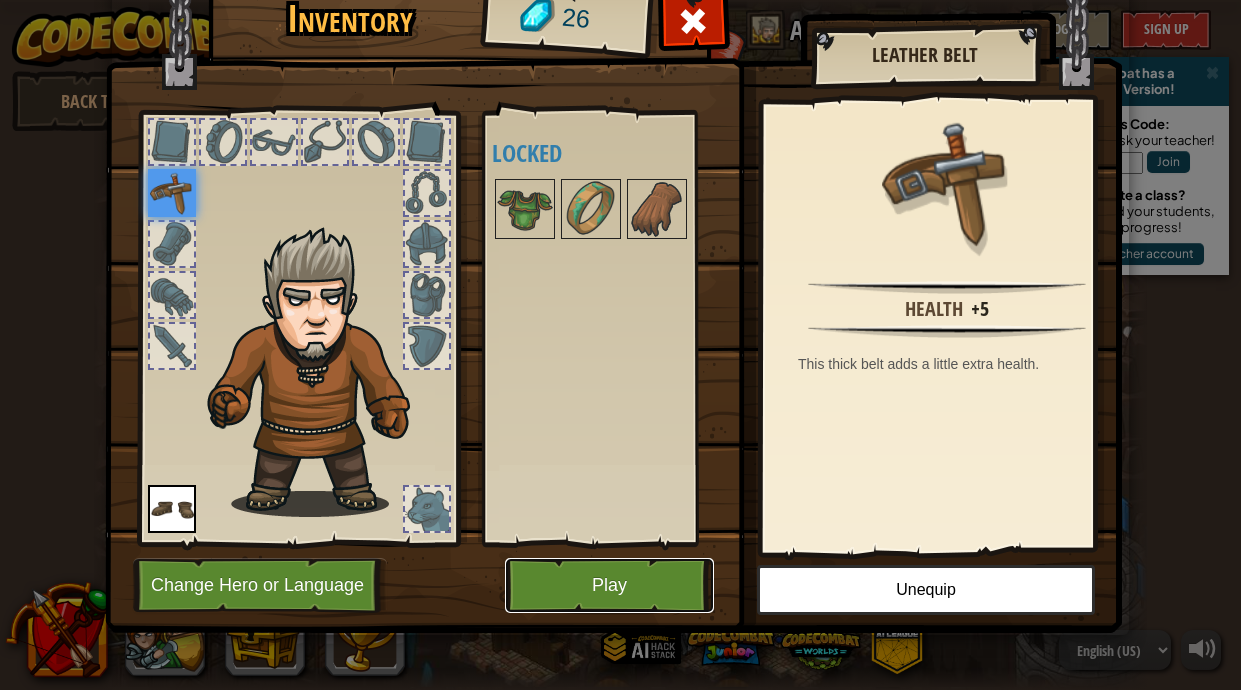 click on "Play" at bounding box center [609, 585] 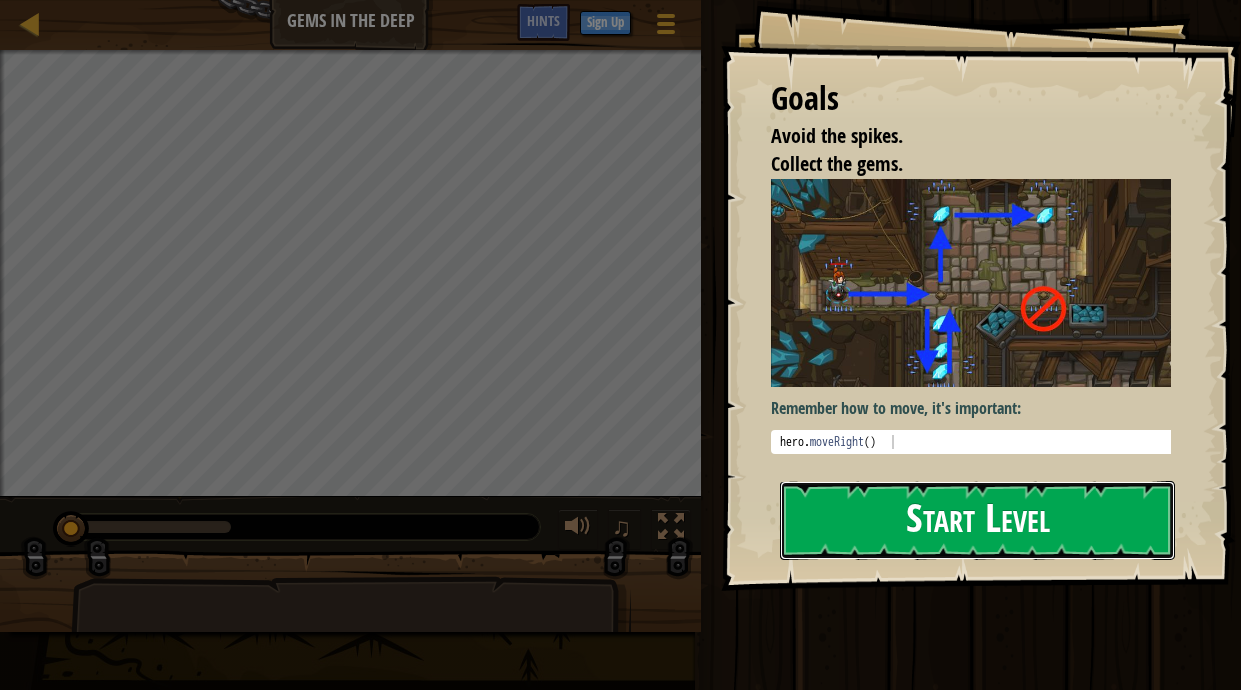 click on "Start Level" at bounding box center (977, 520) 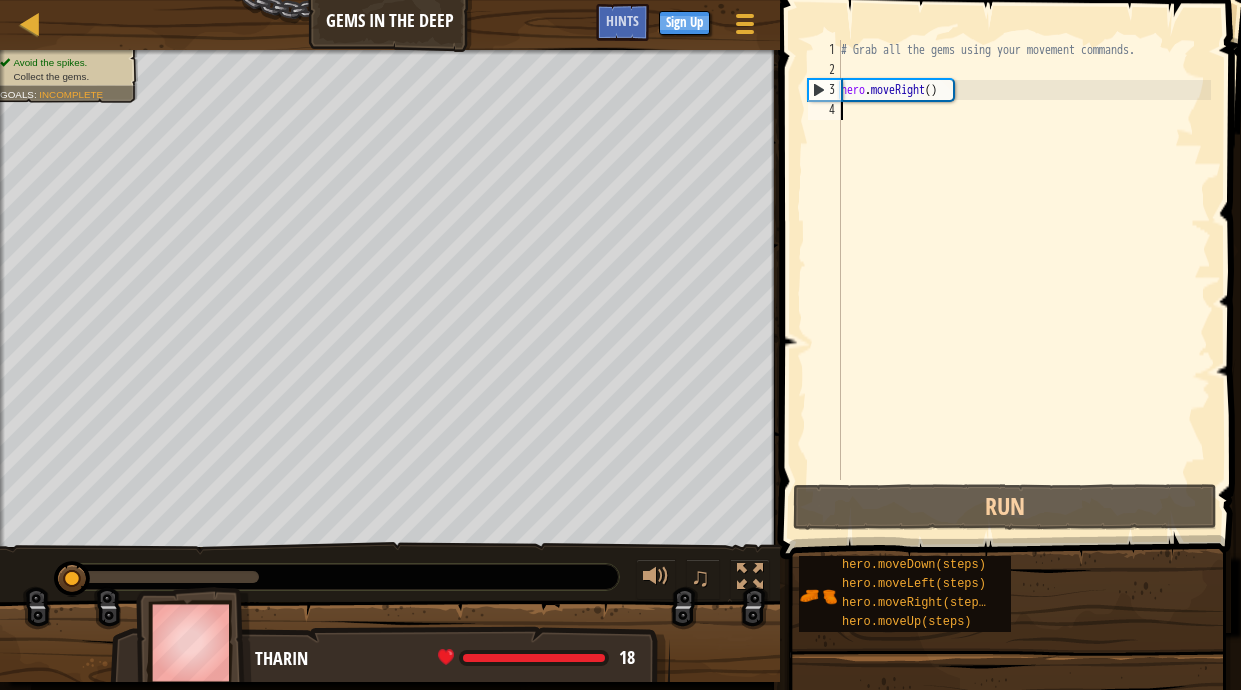 click on "# Grab all the gems using your movement commands. hero . moveRight ( )" at bounding box center [1024, 280] 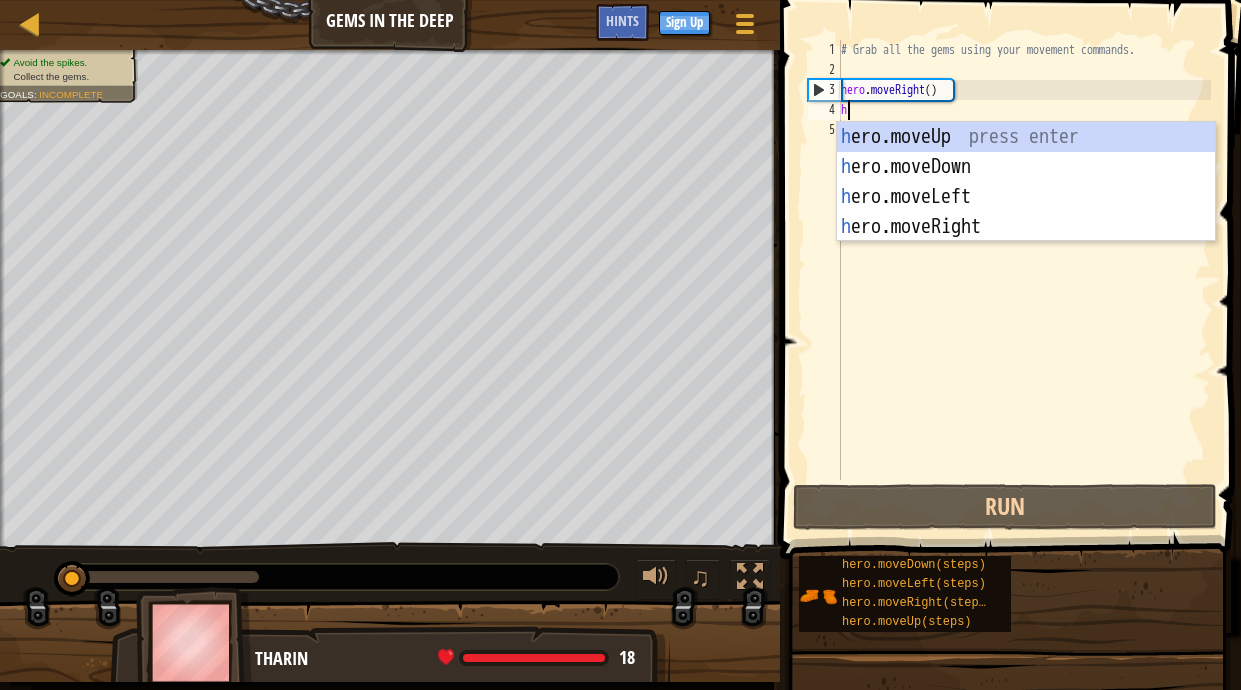 scroll, scrollTop: 9, scrollLeft: 0, axis: vertical 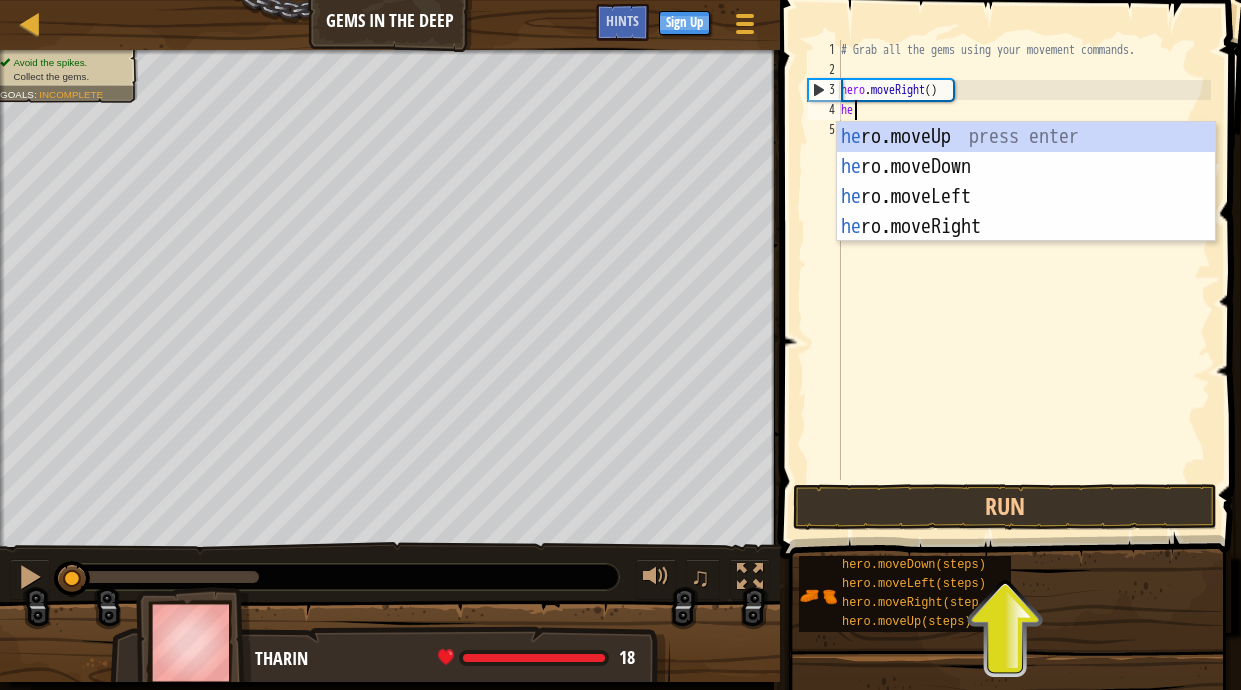 type on "her" 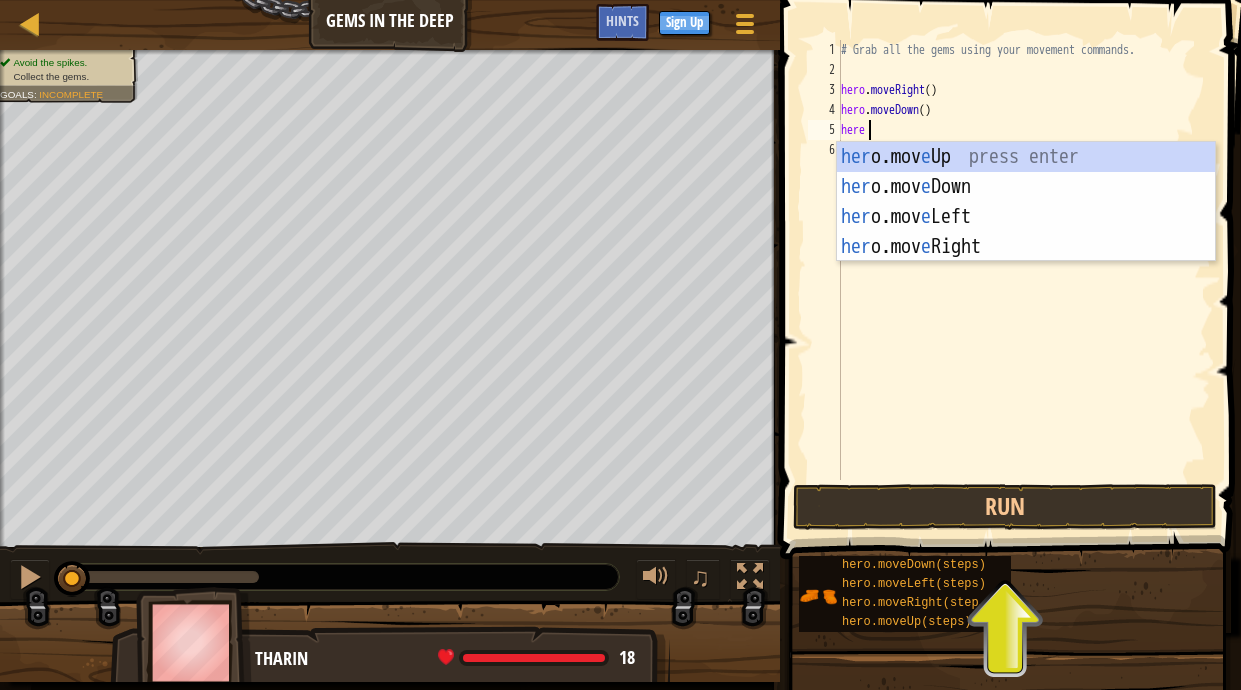 scroll, scrollTop: 9, scrollLeft: 3, axis: both 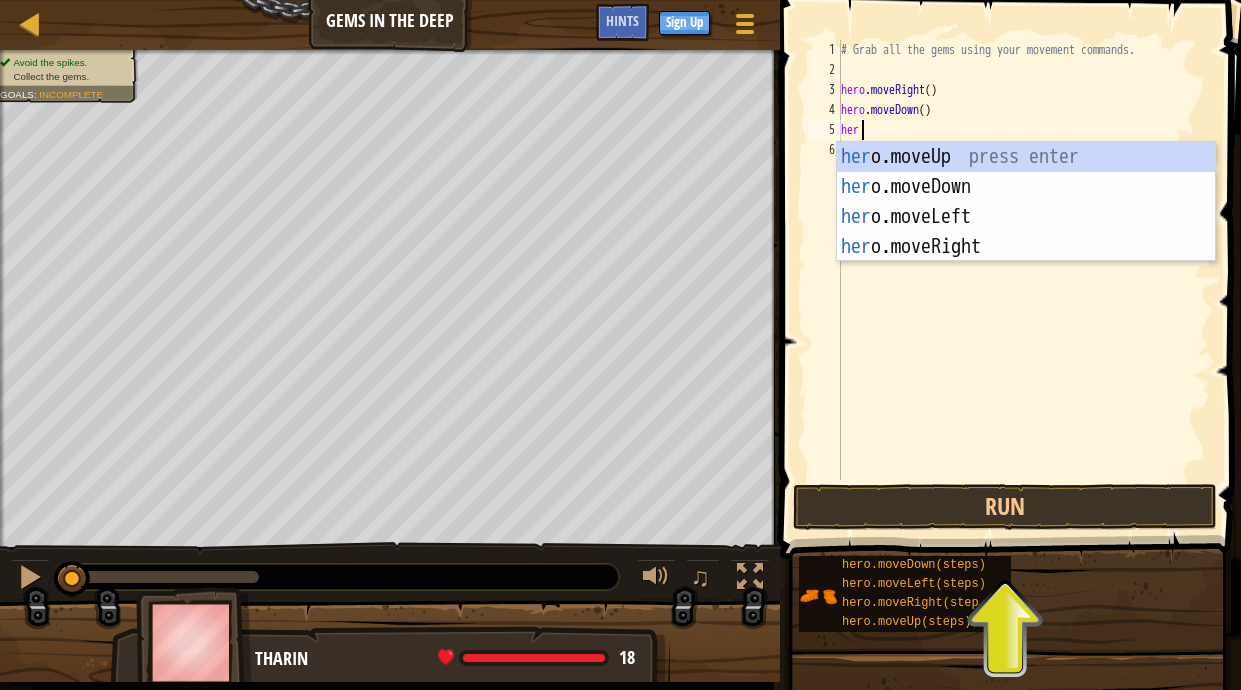 type on "hero" 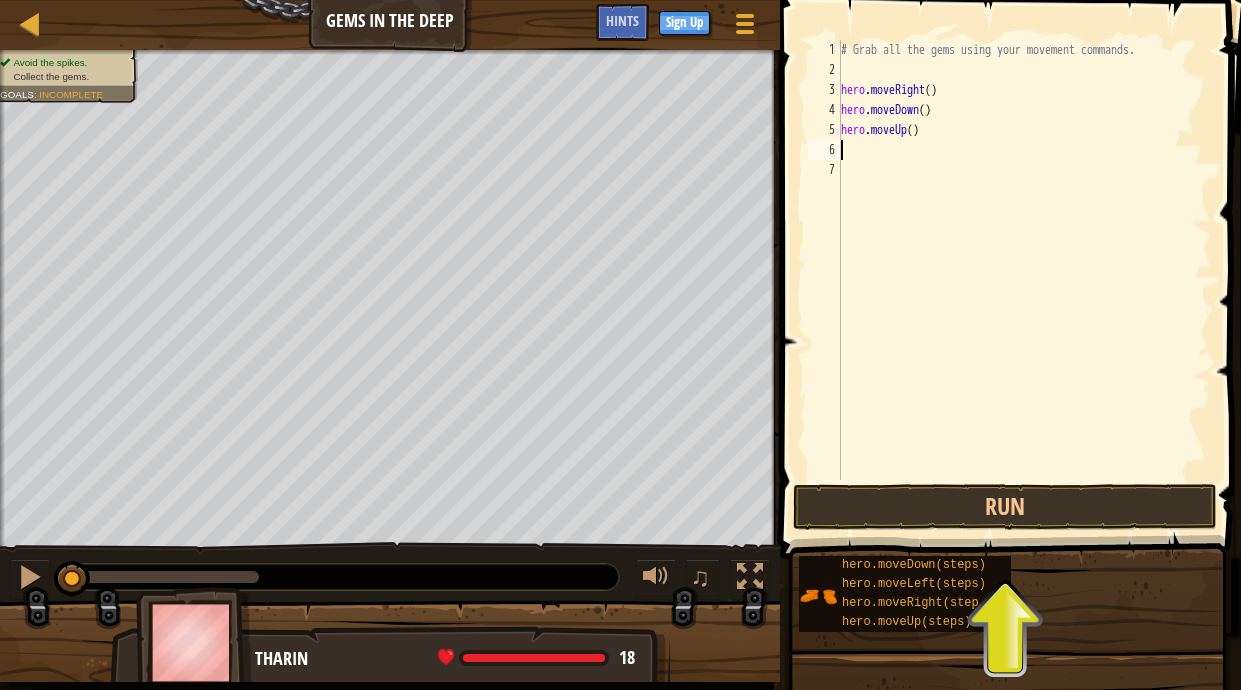 scroll, scrollTop: 9, scrollLeft: 0, axis: vertical 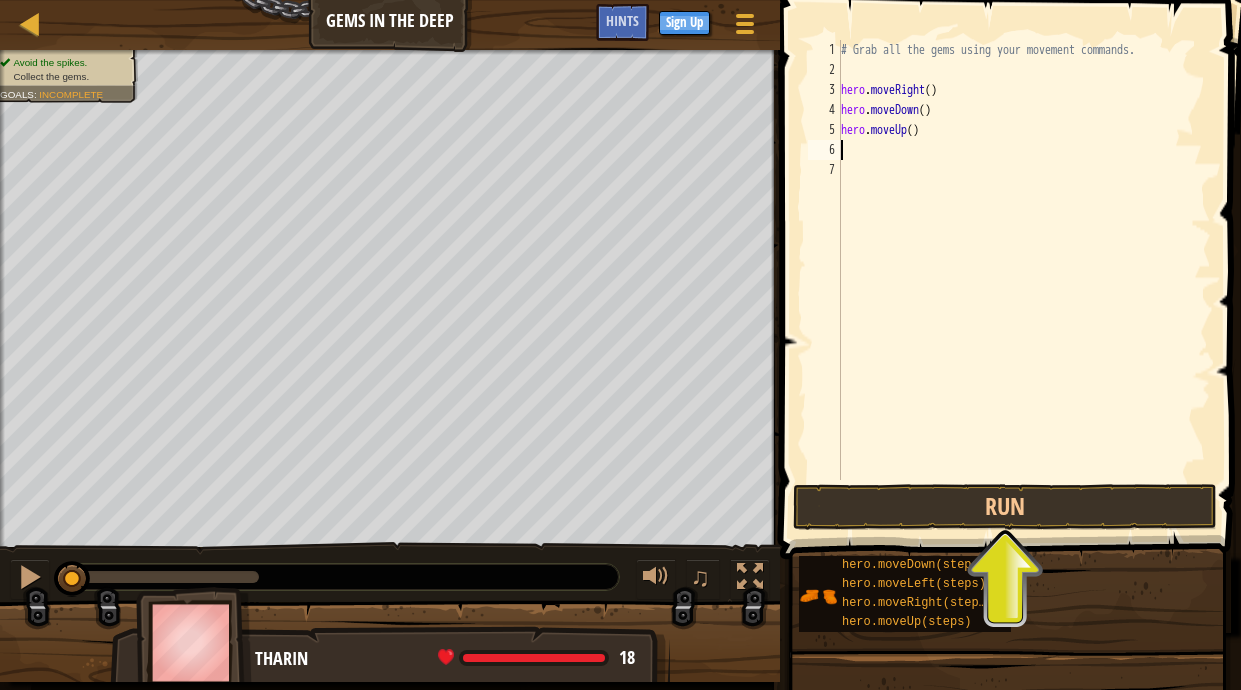type on "he" 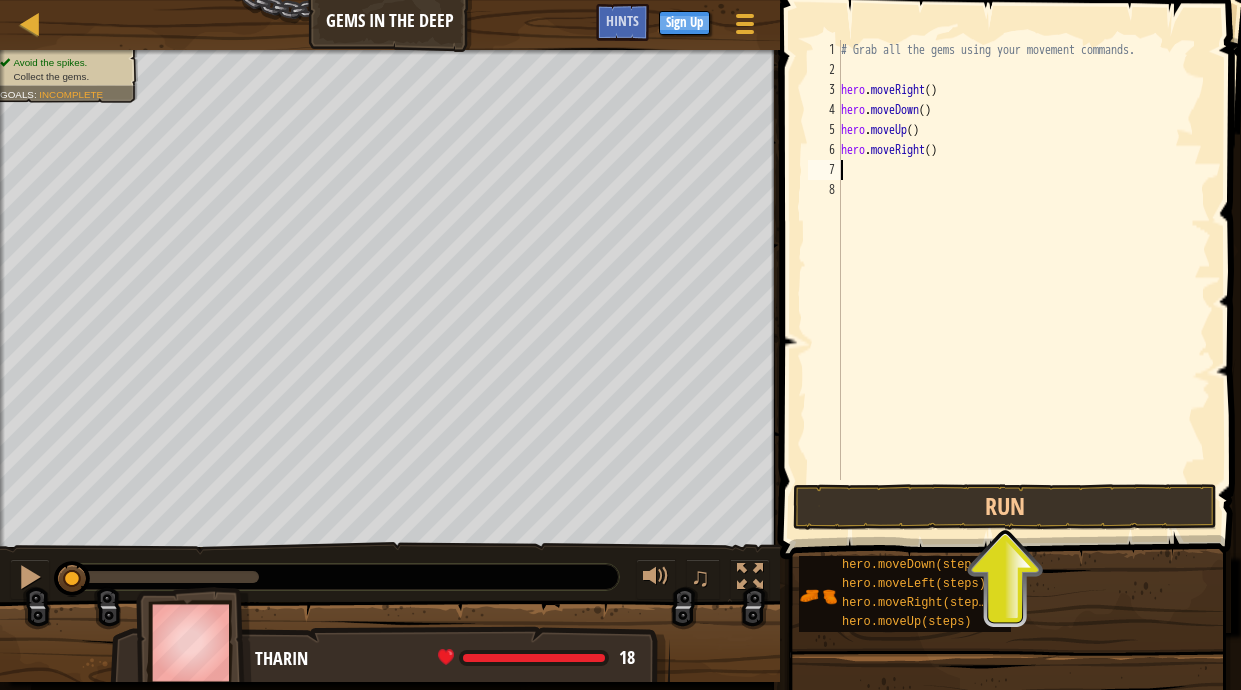 scroll, scrollTop: 9, scrollLeft: 0, axis: vertical 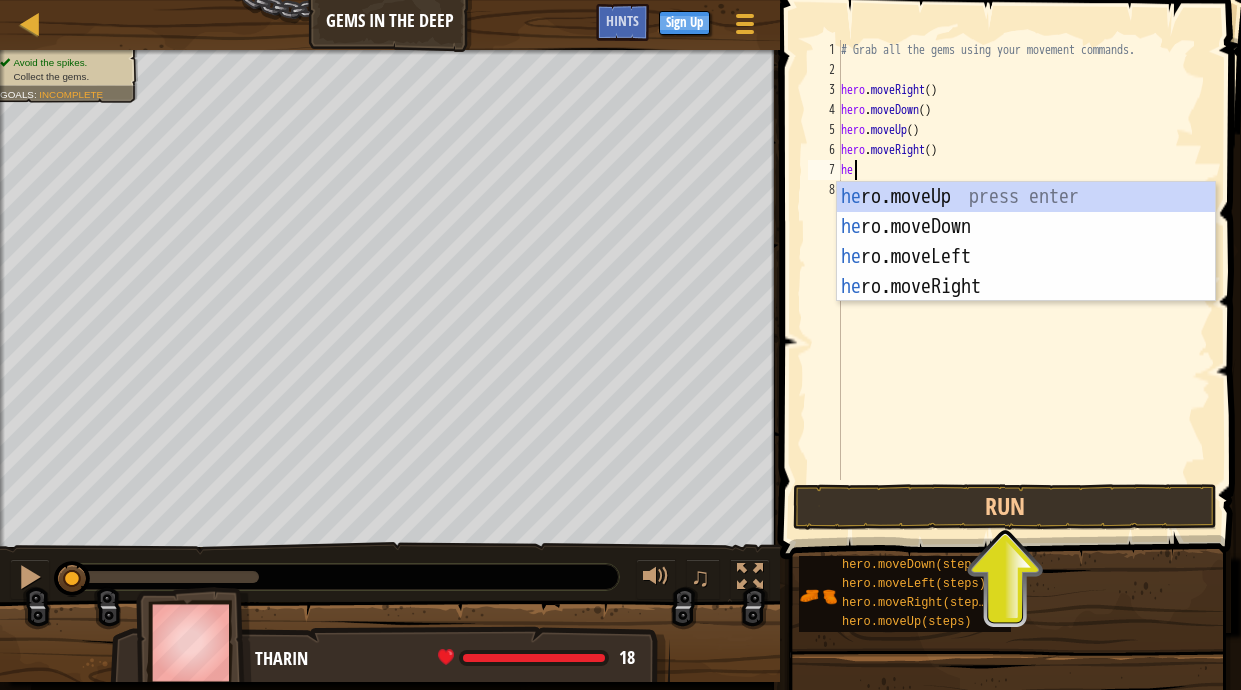 type on "he" 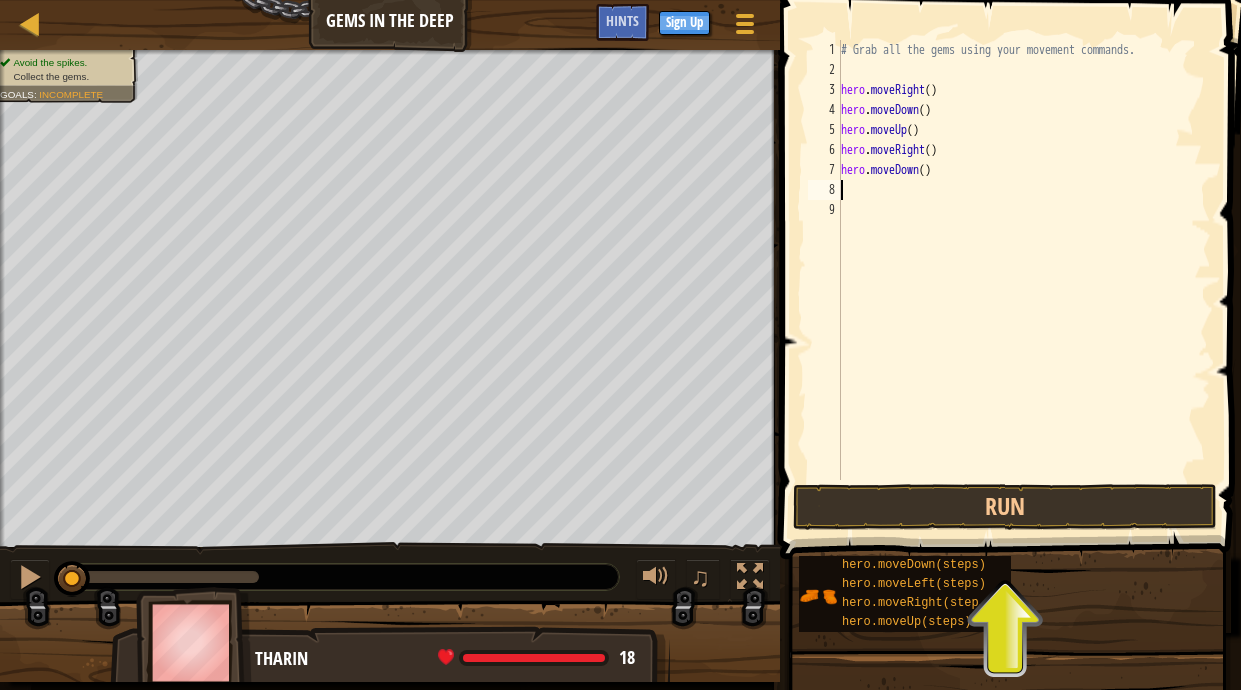 scroll, scrollTop: 9, scrollLeft: 0, axis: vertical 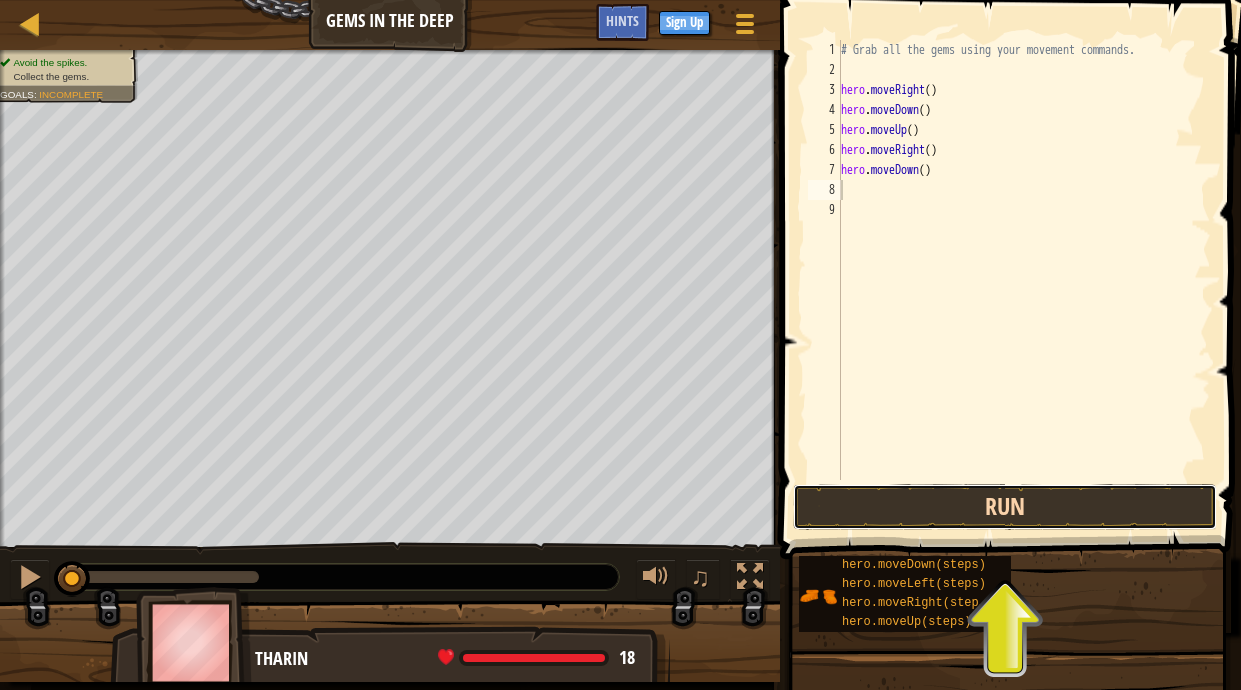 click on "Run" at bounding box center (1005, 507) 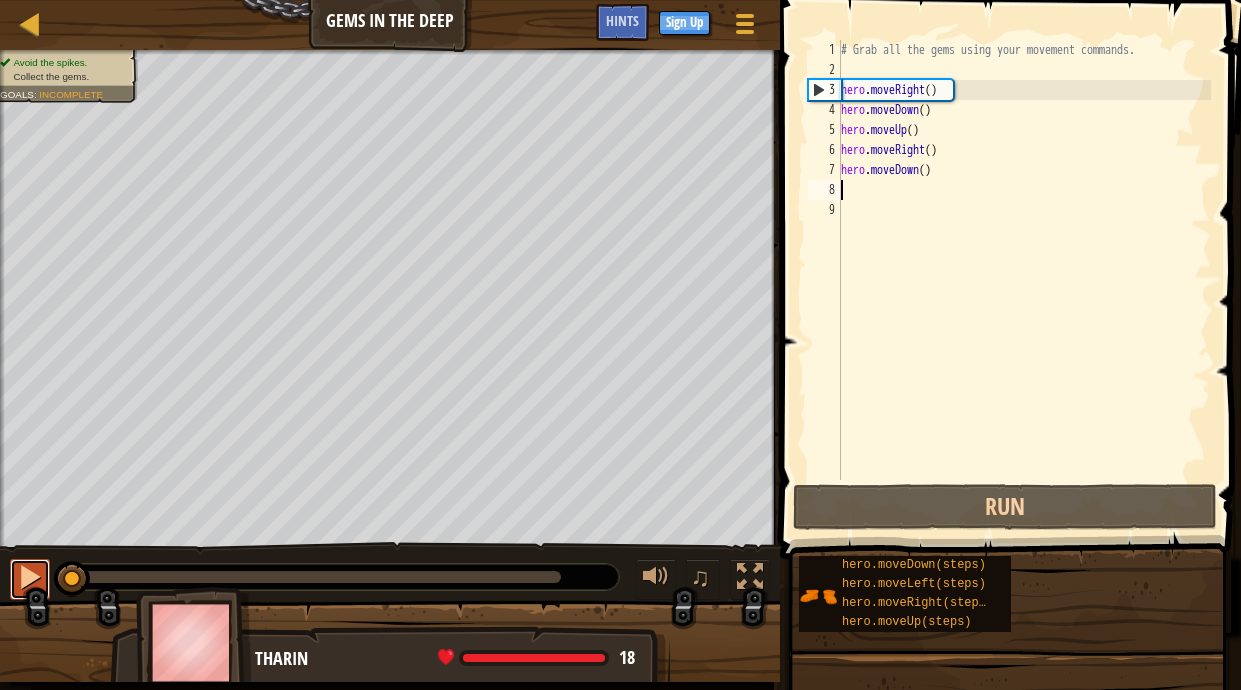 click at bounding box center [30, 579] 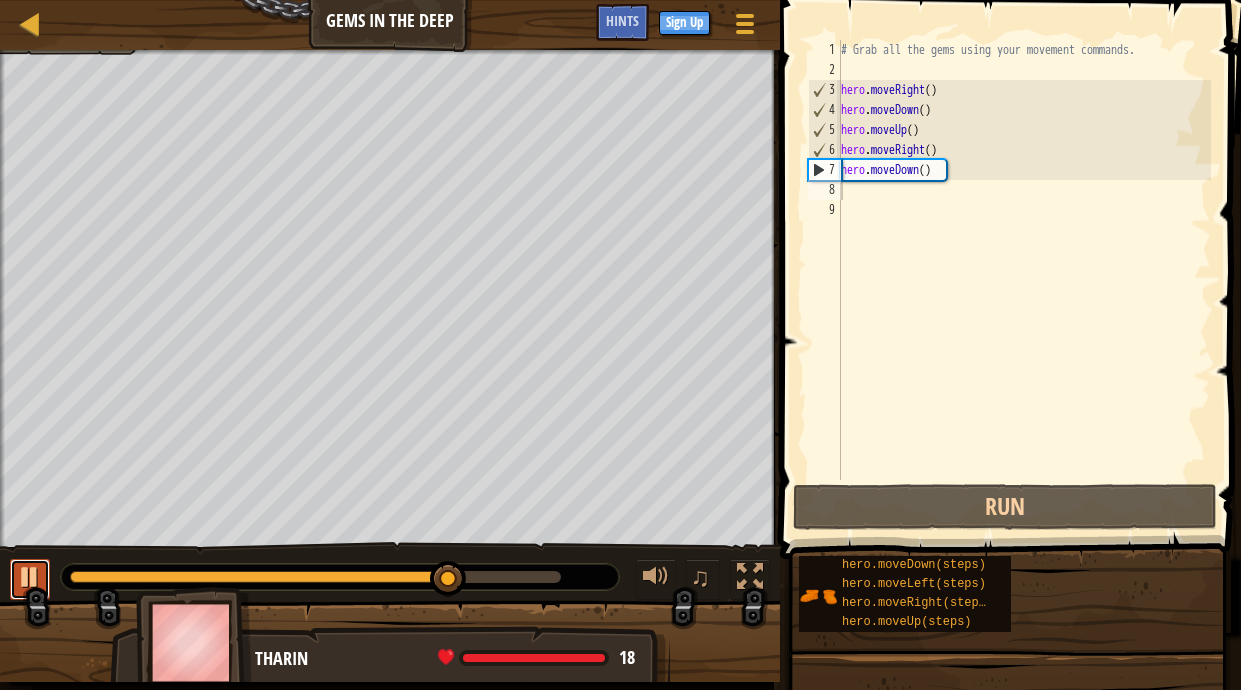 click at bounding box center (30, 577) 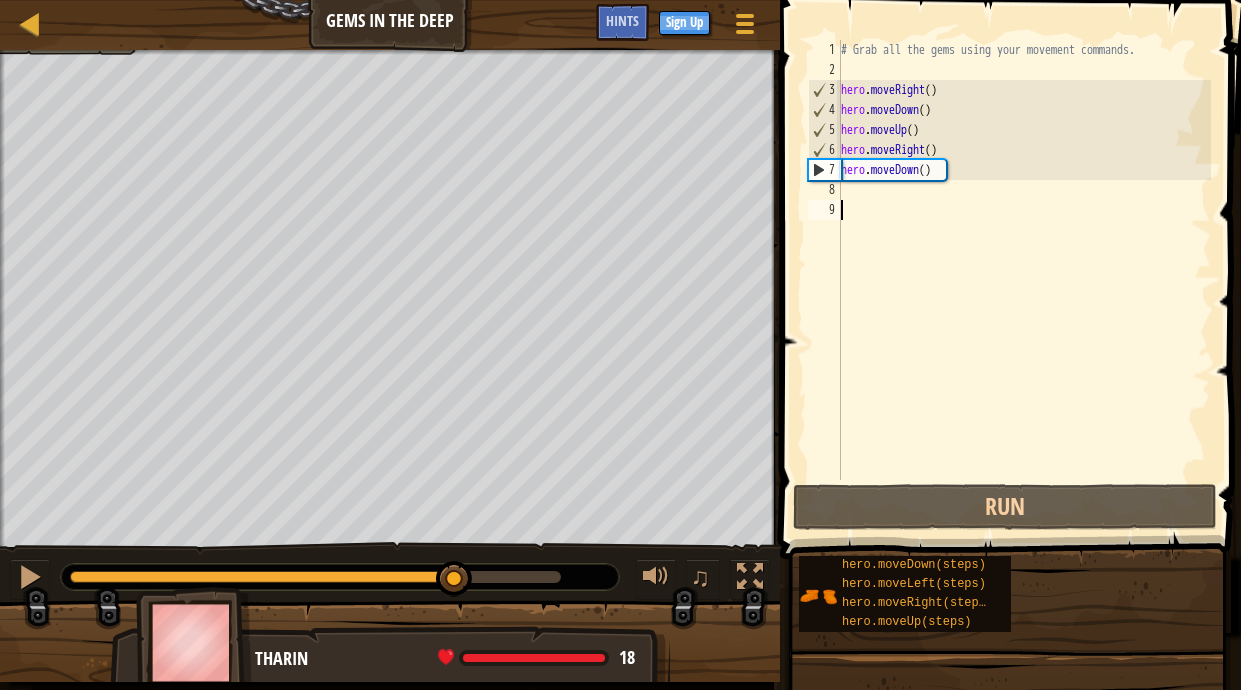 click on "# Grab all the gems using your movement commands. hero . moveRight ( ) hero . moveDown ( ) hero . moveUp ( ) hero . moveRight ( ) hero . moveDown ( )" at bounding box center (1024, 280) 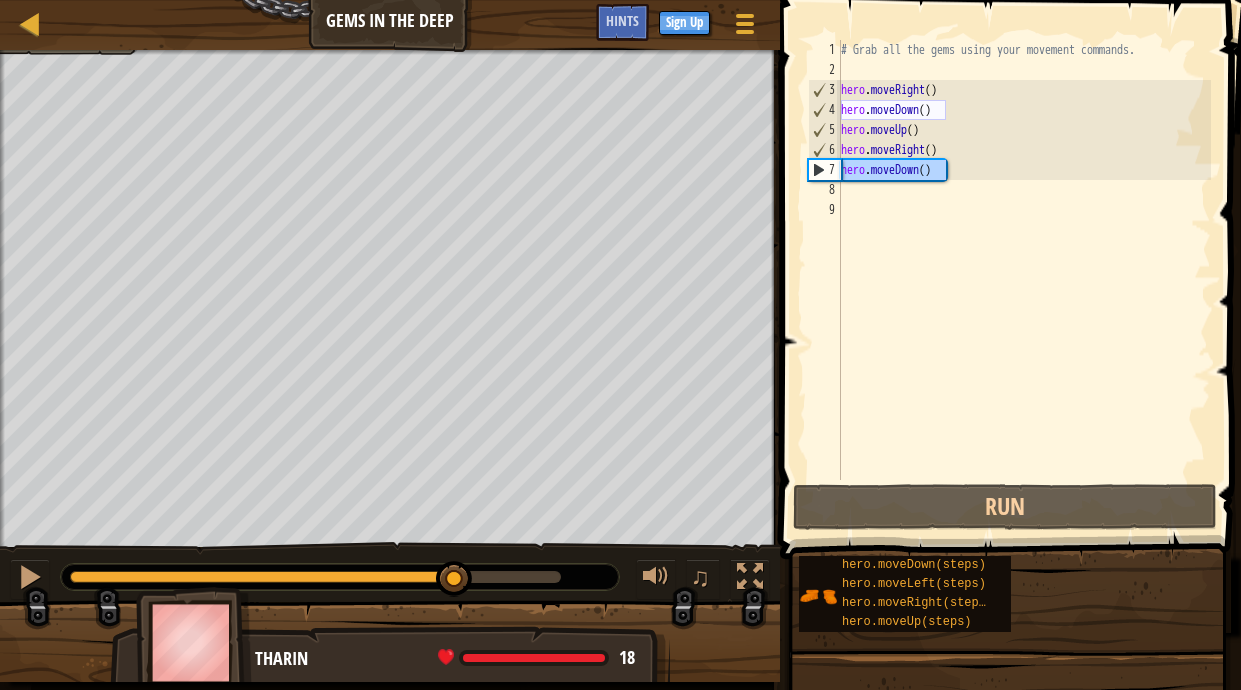 drag, startPoint x: 961, startPoint y: 176, endPoint x: 834, endPoint y: 173, distance: 127.03543 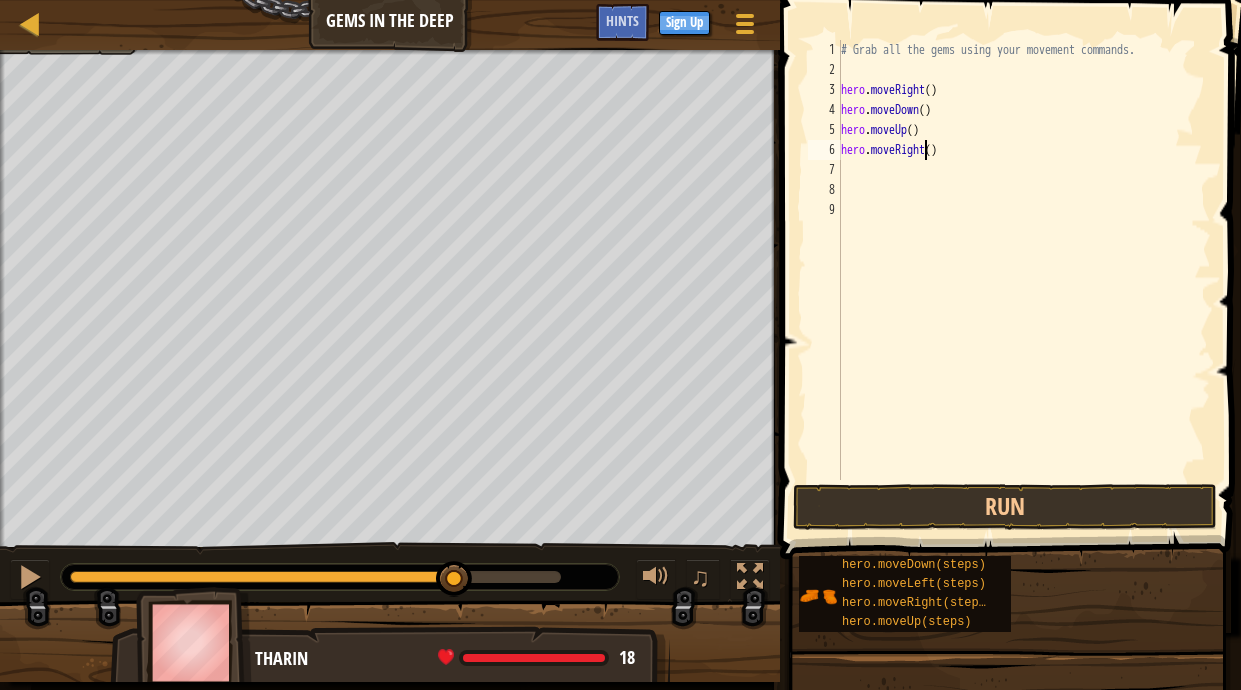 click on "# Grab all the gems using your movement commands. hero . moveRight ( ) hero . moveDown ( ) hero . moveUp ( ) hero . moveRight ( )" at bounding box center [1024, 280] 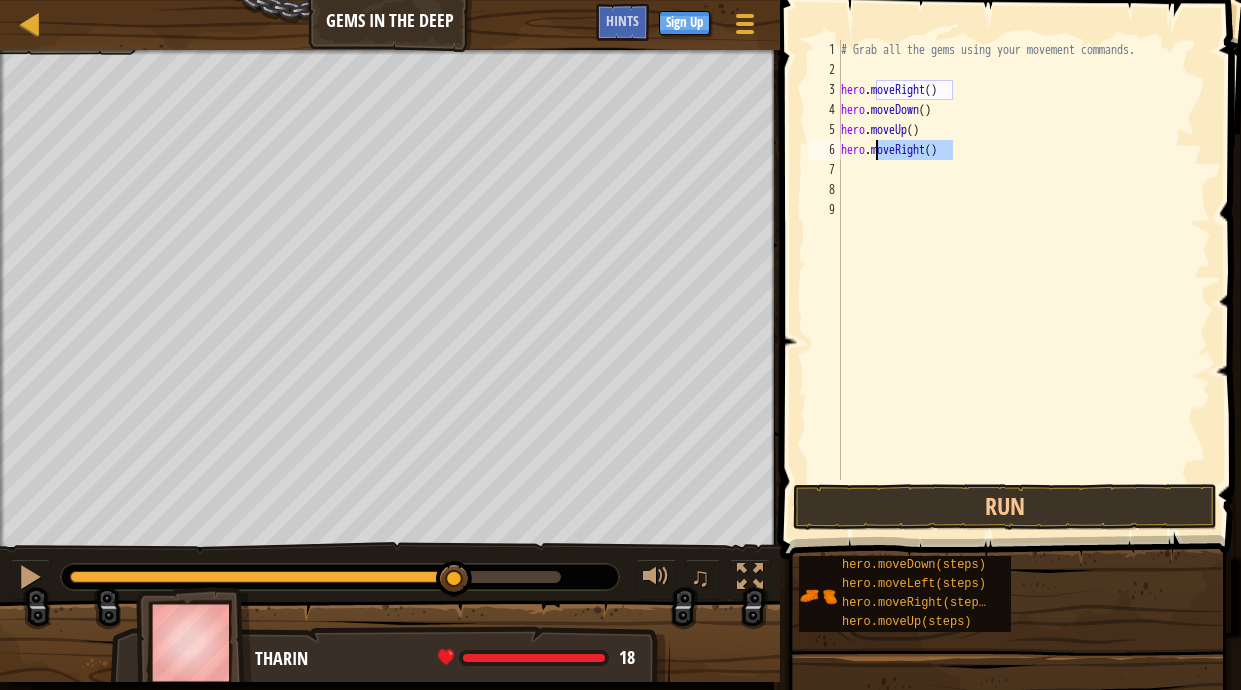 drag, startPoint x: 981, startPoint y: 154, endPoint x: 876, endPoint y: 149, distance: 105.11898 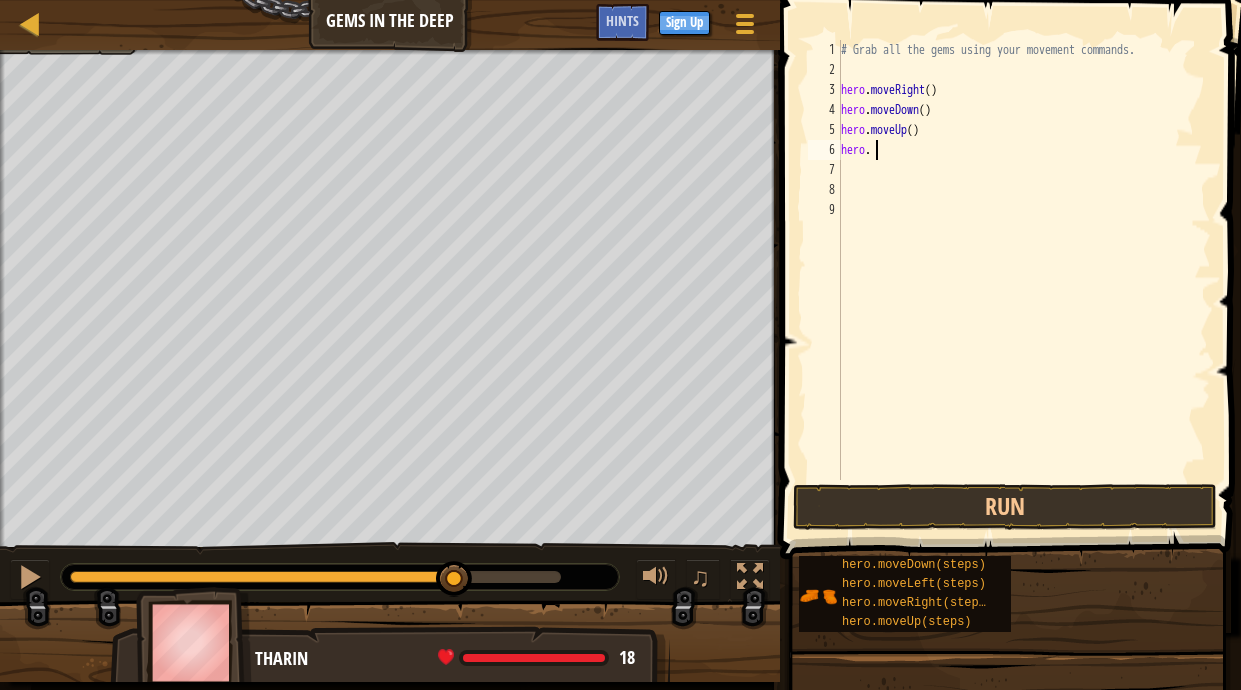 type on "hero.U" 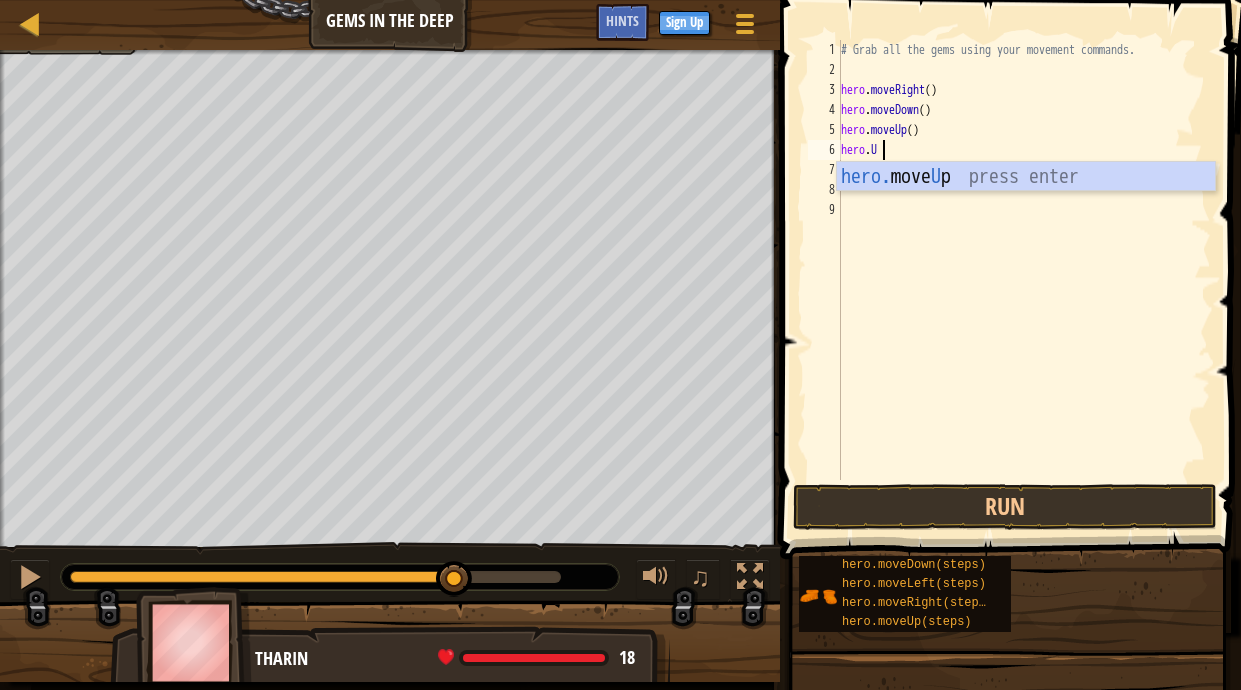 scroll, scrollTop: 9, scrollLeft: 0, axis: vertical 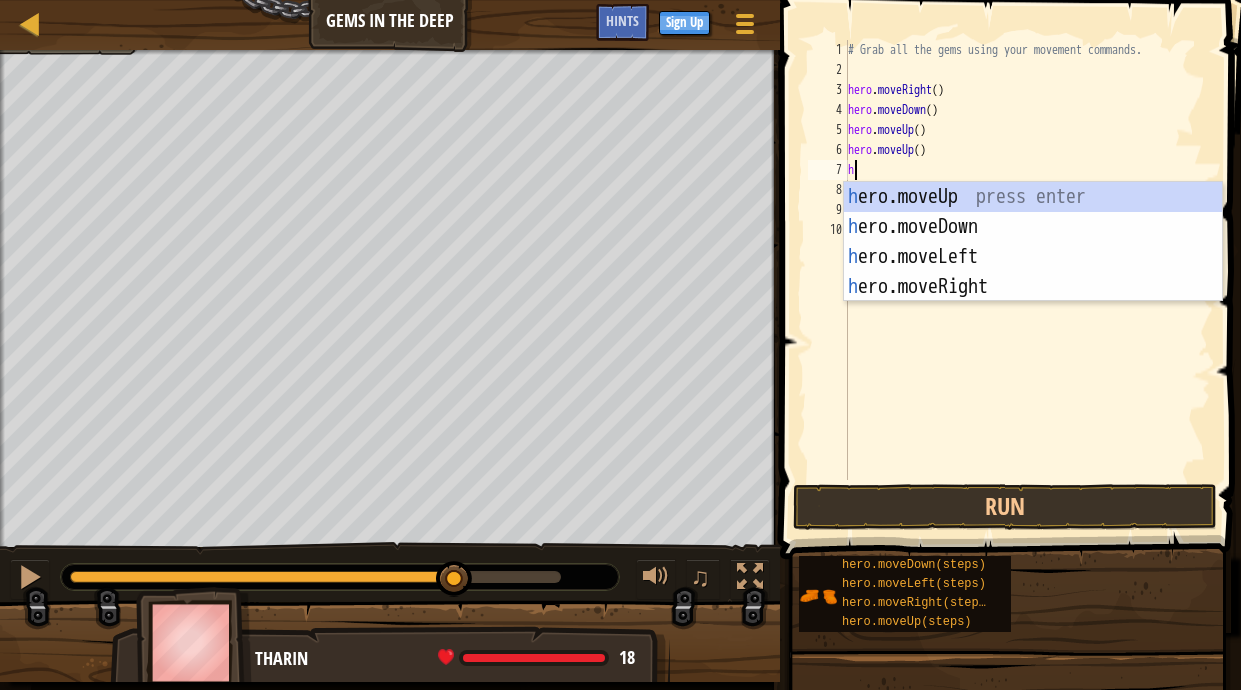 type on "he" 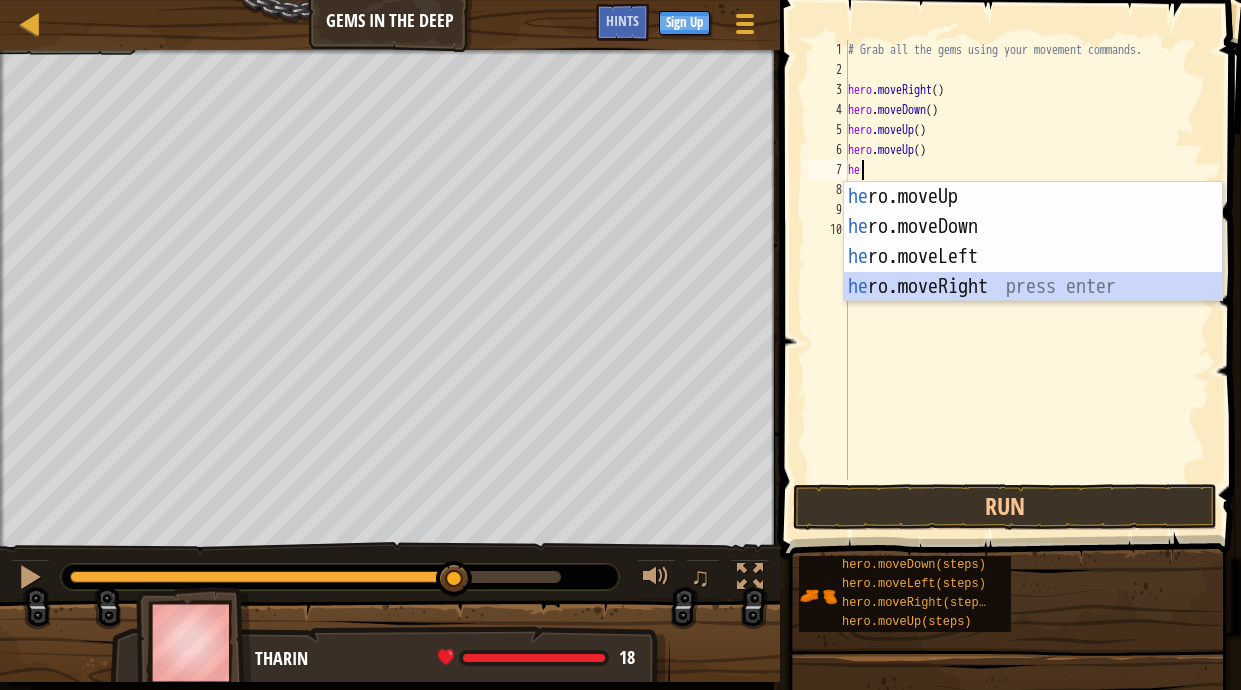 scroll, scrollTop: 9, scrollLeft: 0, axis: vertical 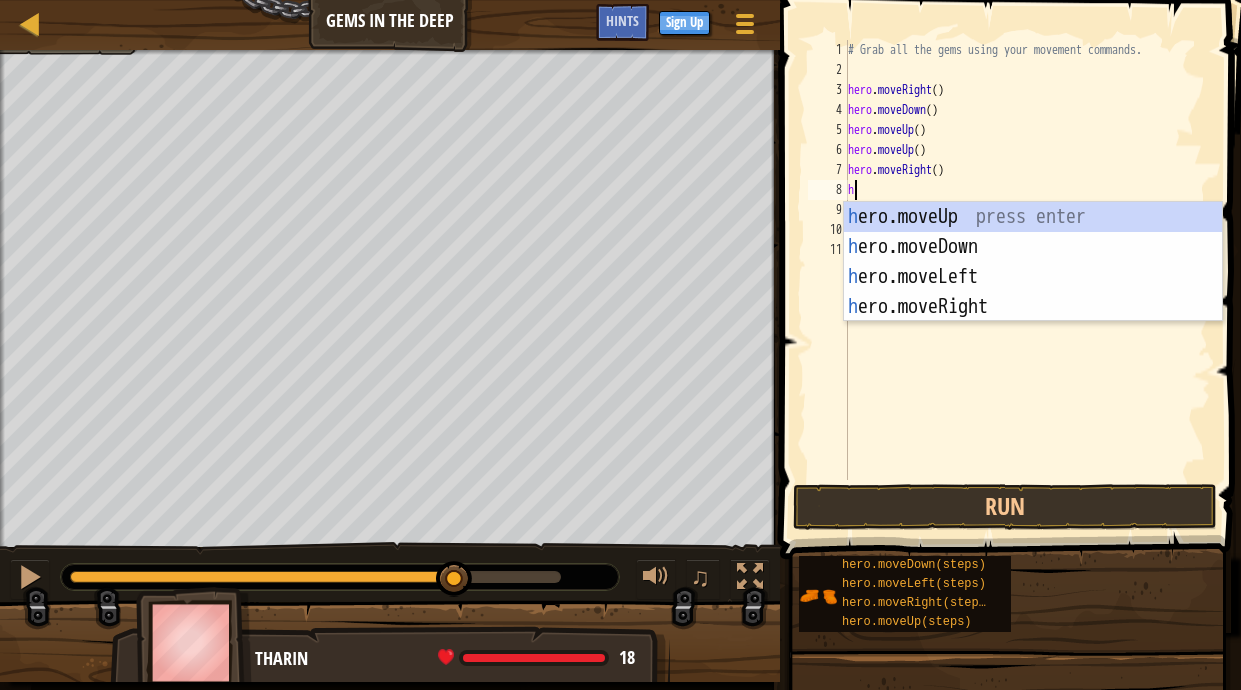 type on "he" 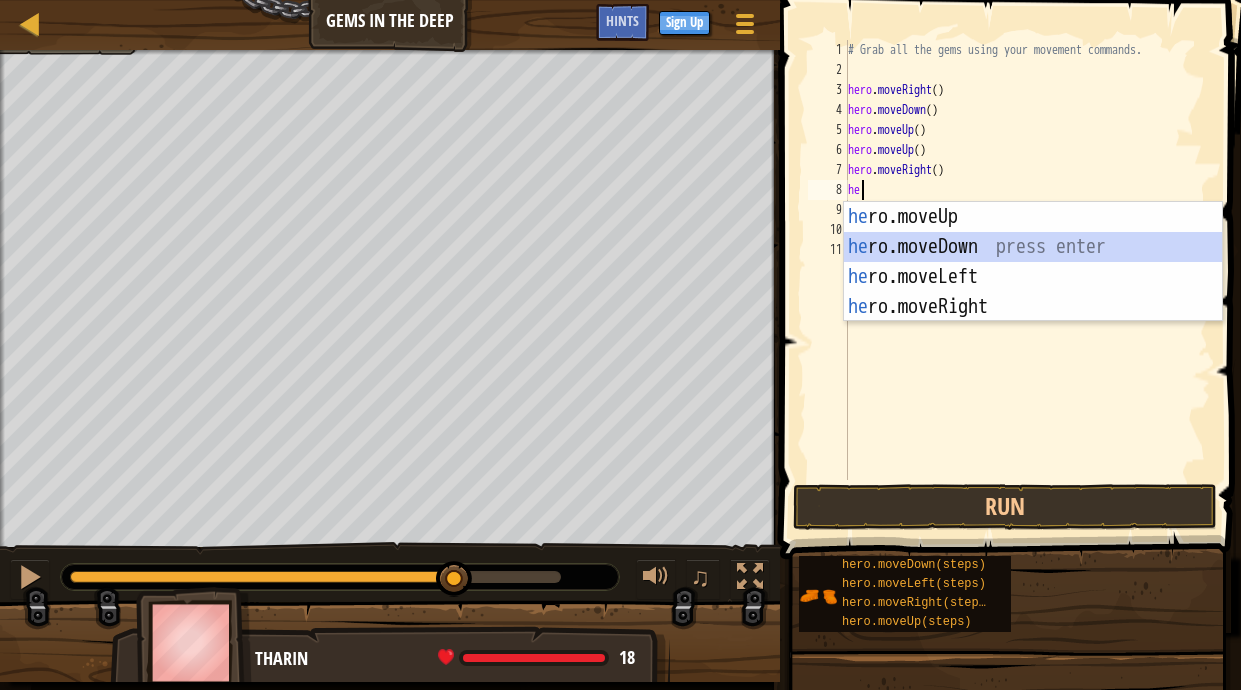 scroll, scrollTop: 9, scrollLeft: 0, axis: vertical 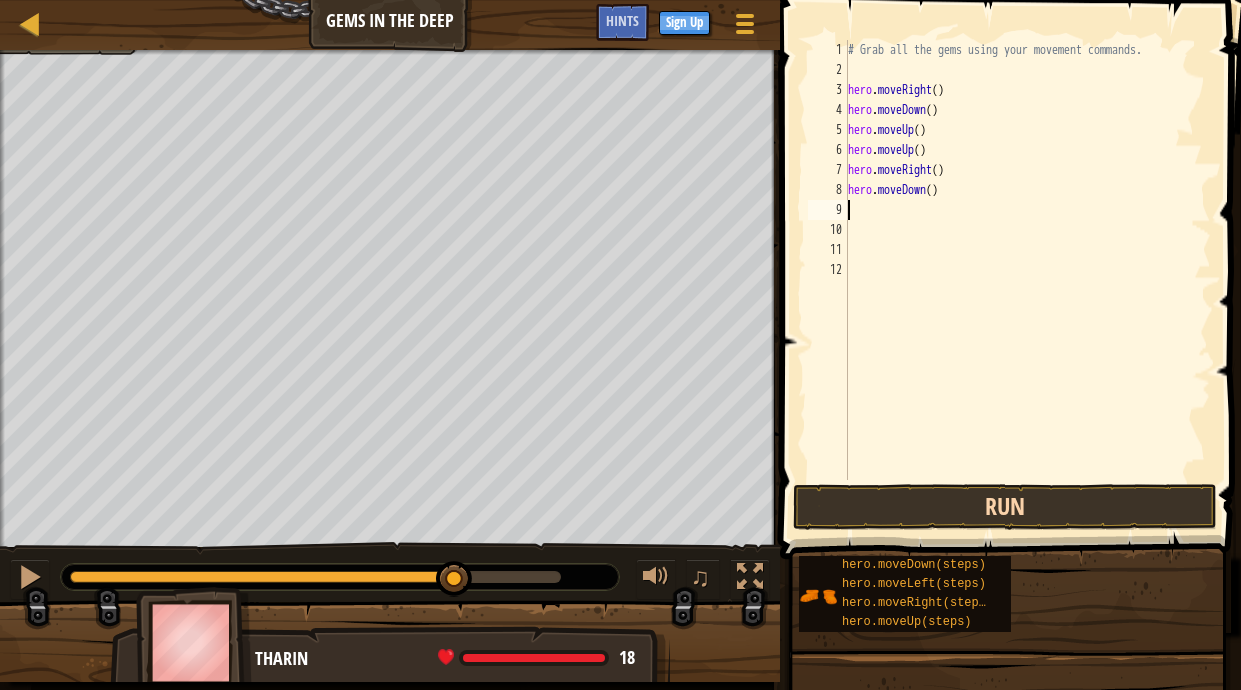 type 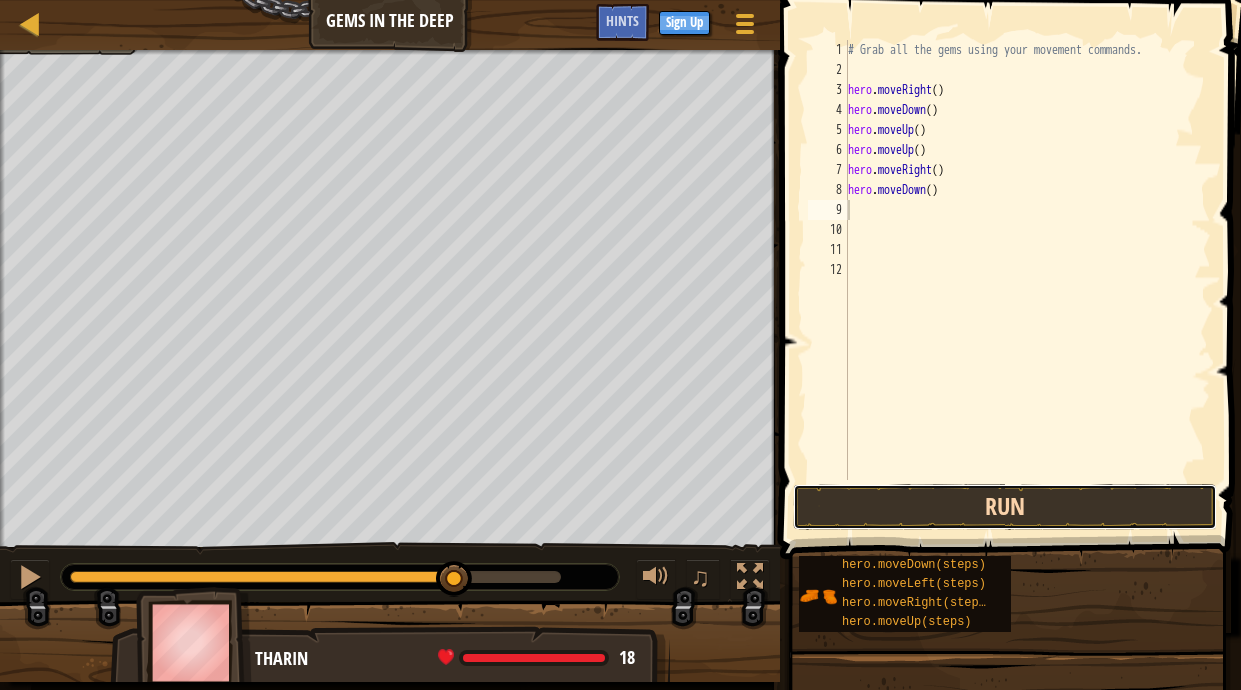 click on "Run" at bounding box center (1005, 507) 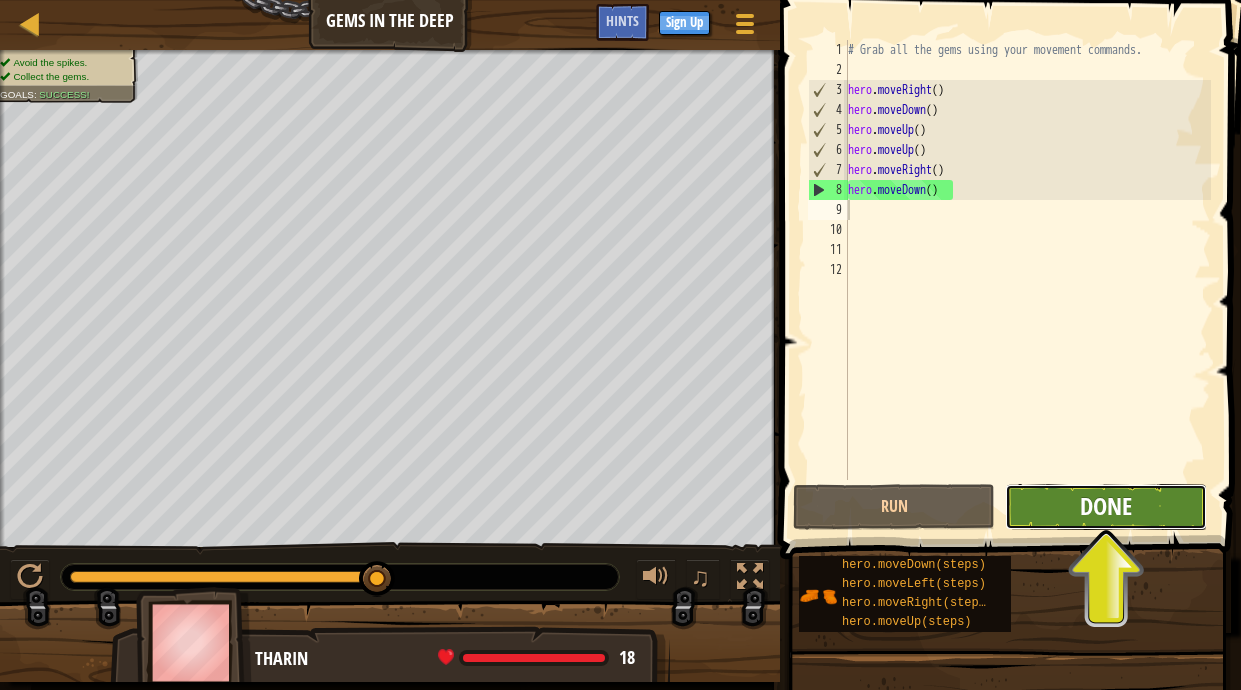click on "Done" at bounding box center [1106, 506] 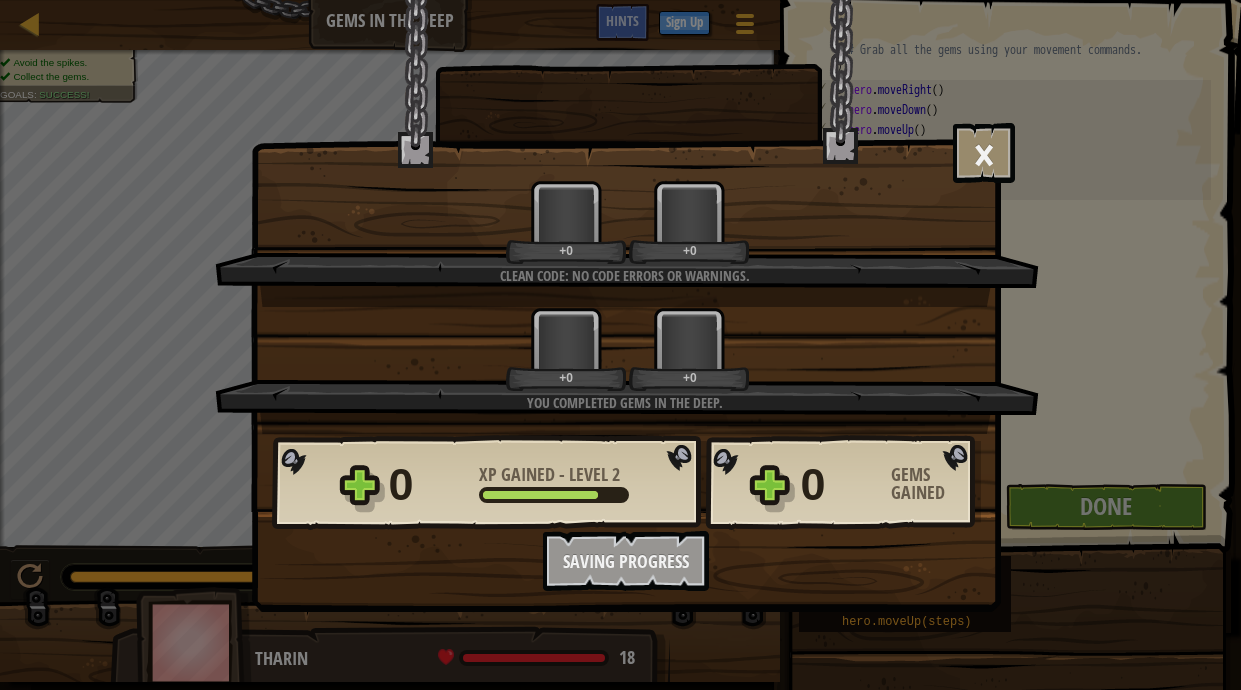 click on "× You will find a use for these gems soon. How fun was this level? Clean code: no code errors or warnings. +0 +0 You completed Gems in the Deep. +0 +0 Reticulating Splines... 0 XP Gained - Level 2 0 Gems Gained Want to save your code? Create a free account! Sign Up to Save Progress Saving Progress Continue" at bounding box center (620, 345) 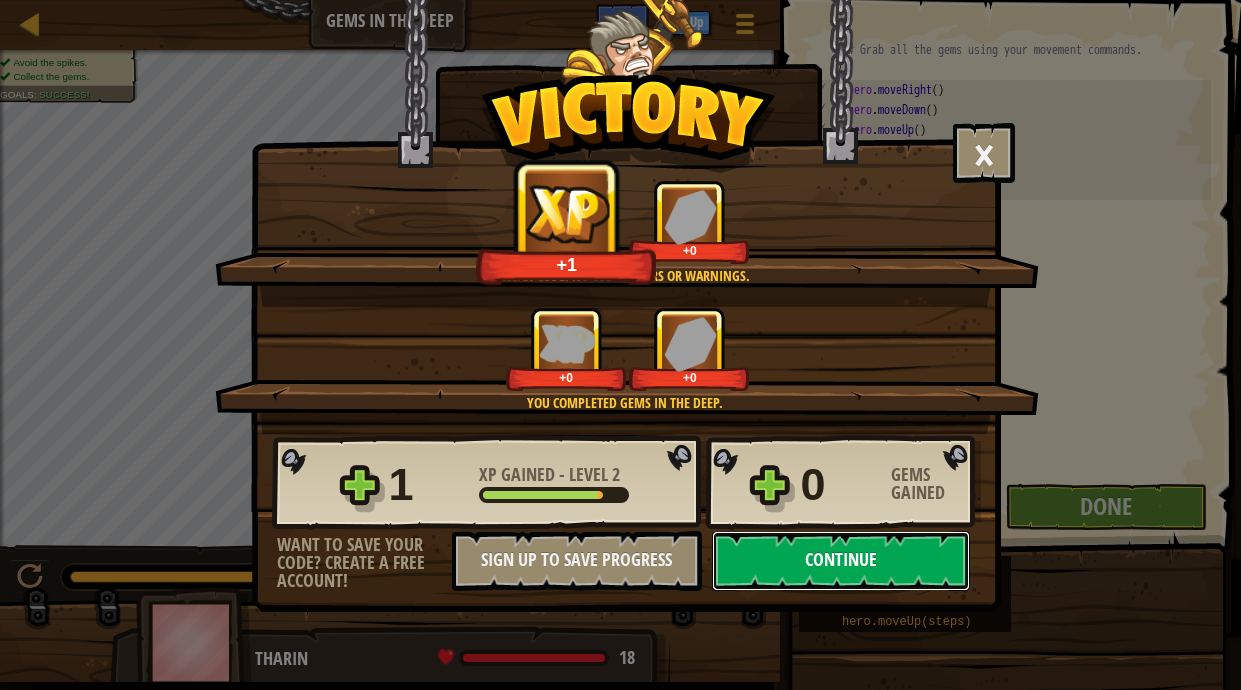 click on "Continue" at bounding box center [841, 561] 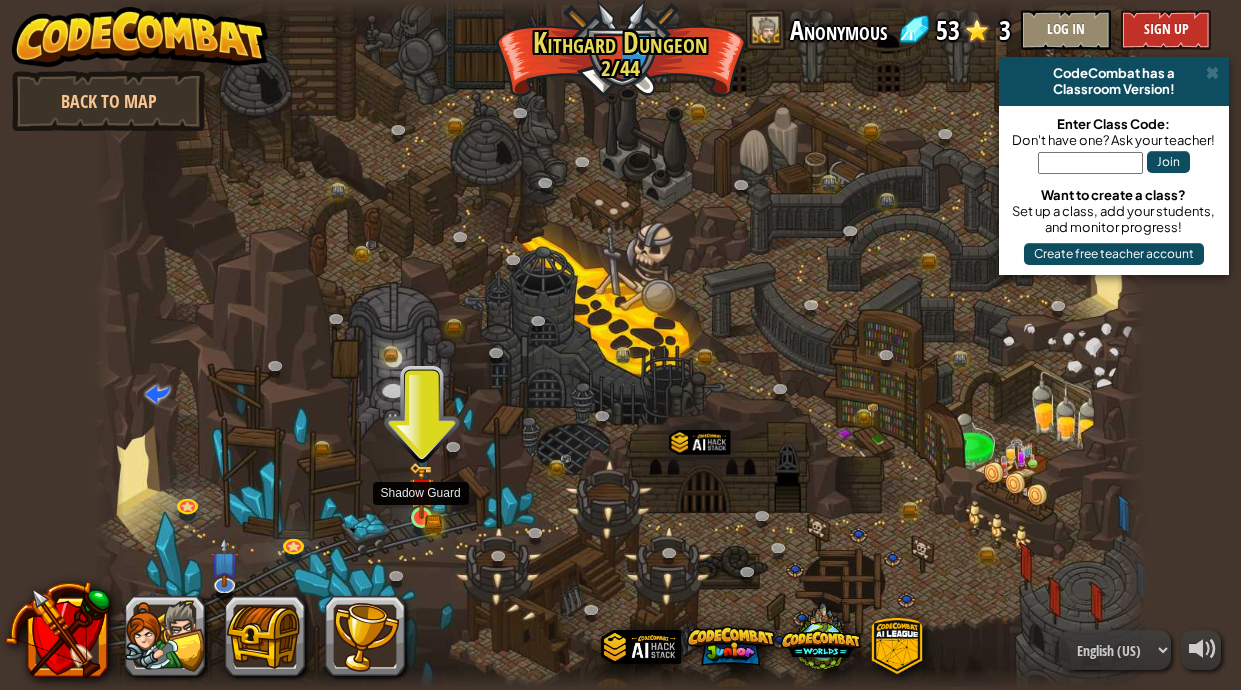 click at bounding box center (422, 490) 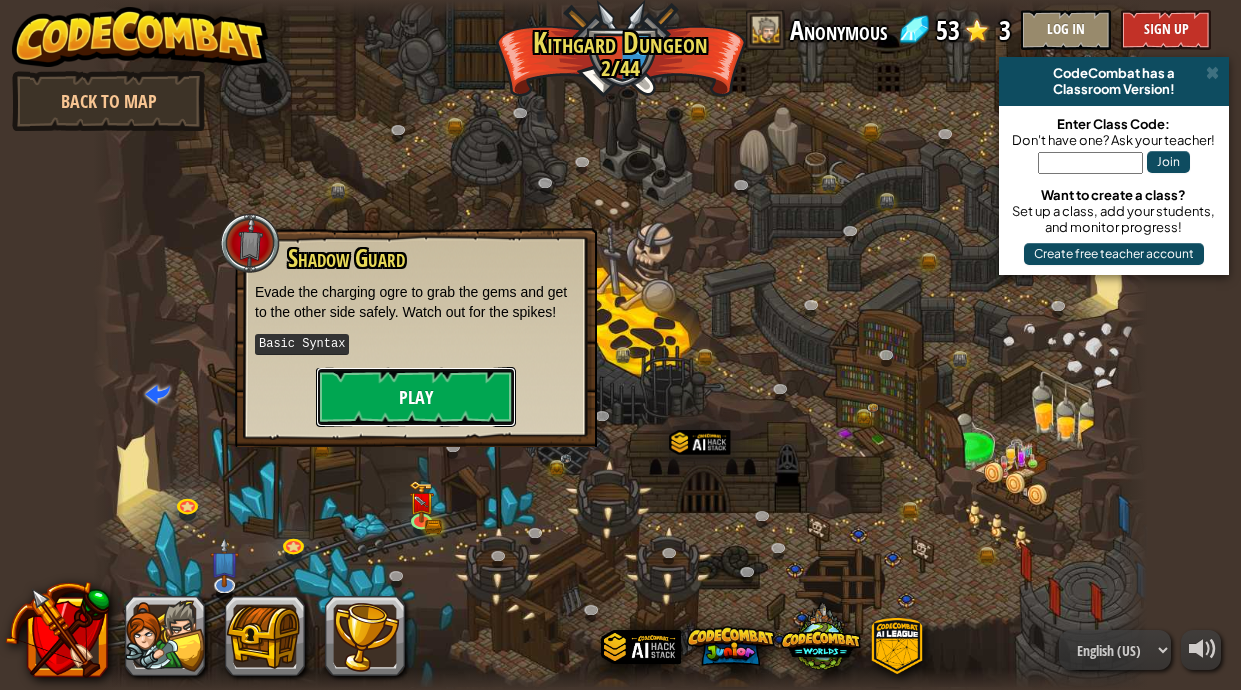 click on "Play" at bounding box center [416, 397] 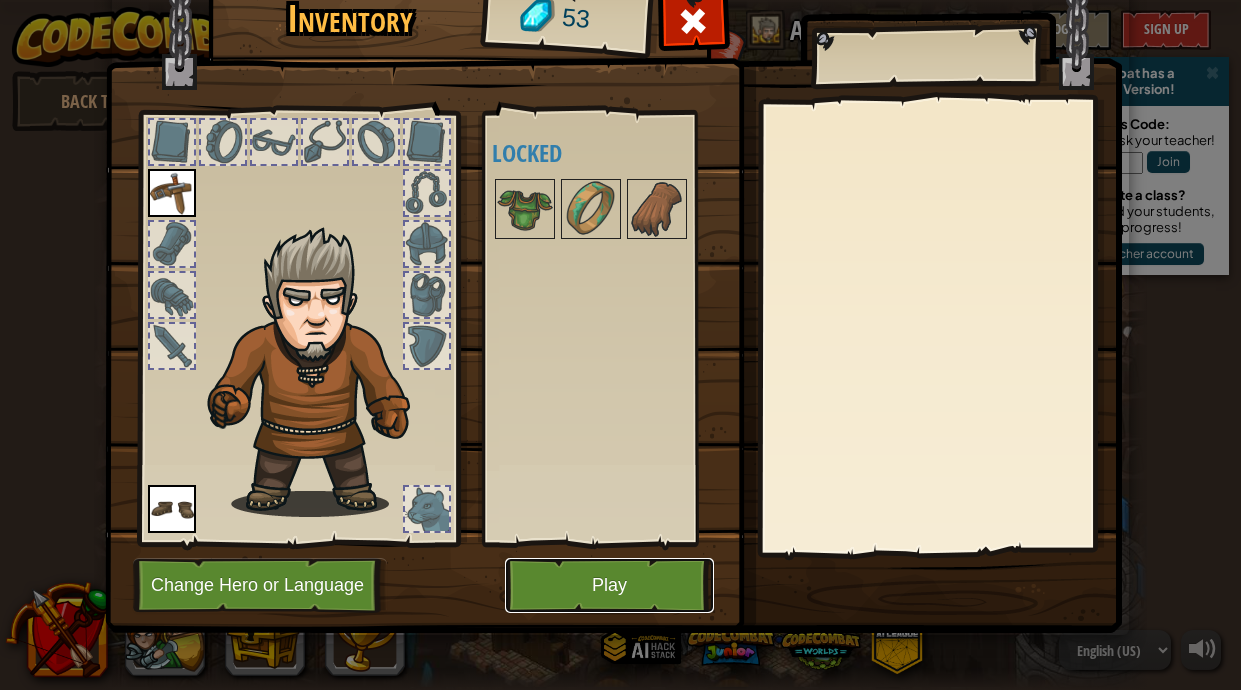 click on "Play" at bounding box center [609, 585] 